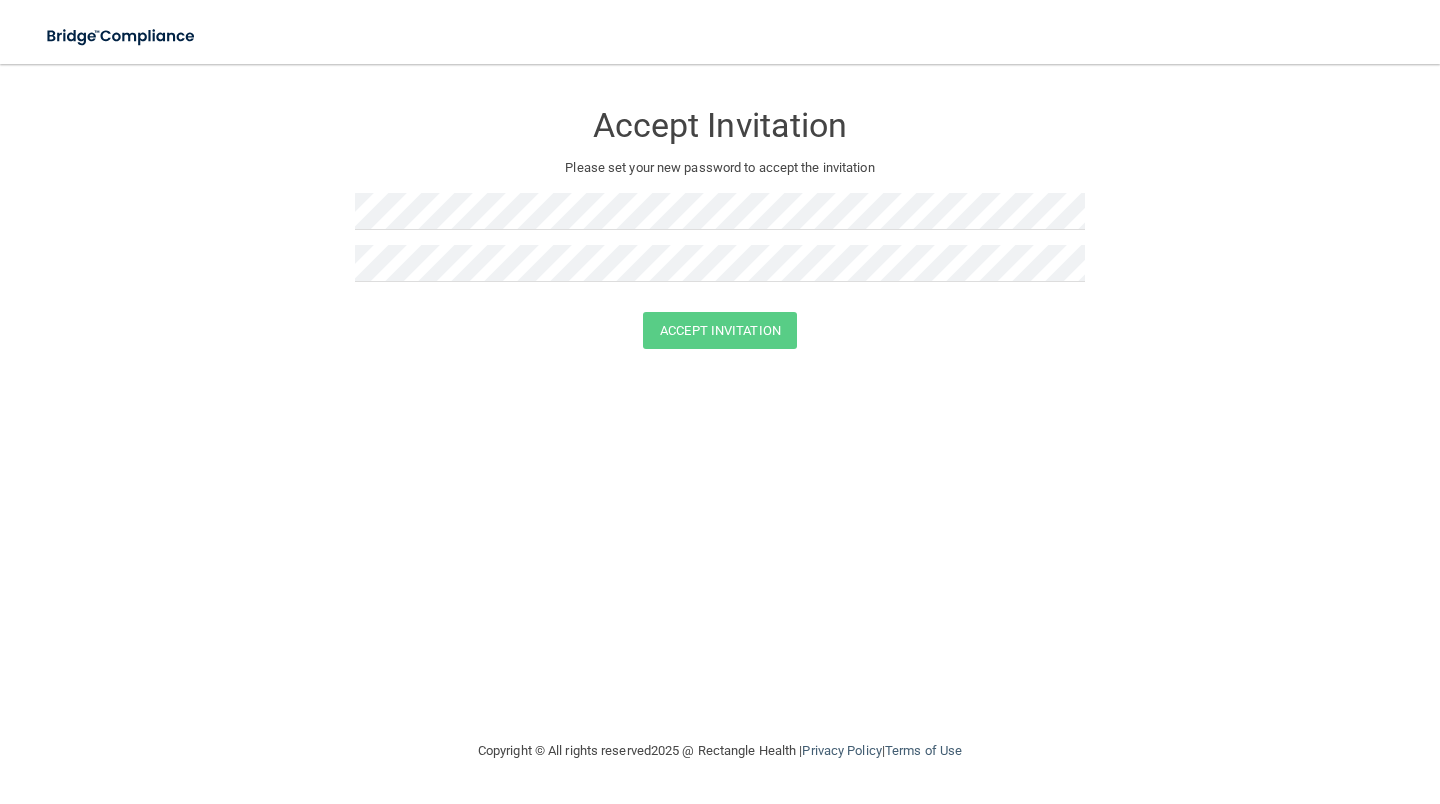 scroll, scrollTop: 0, scrollLeft: 0, axis: both 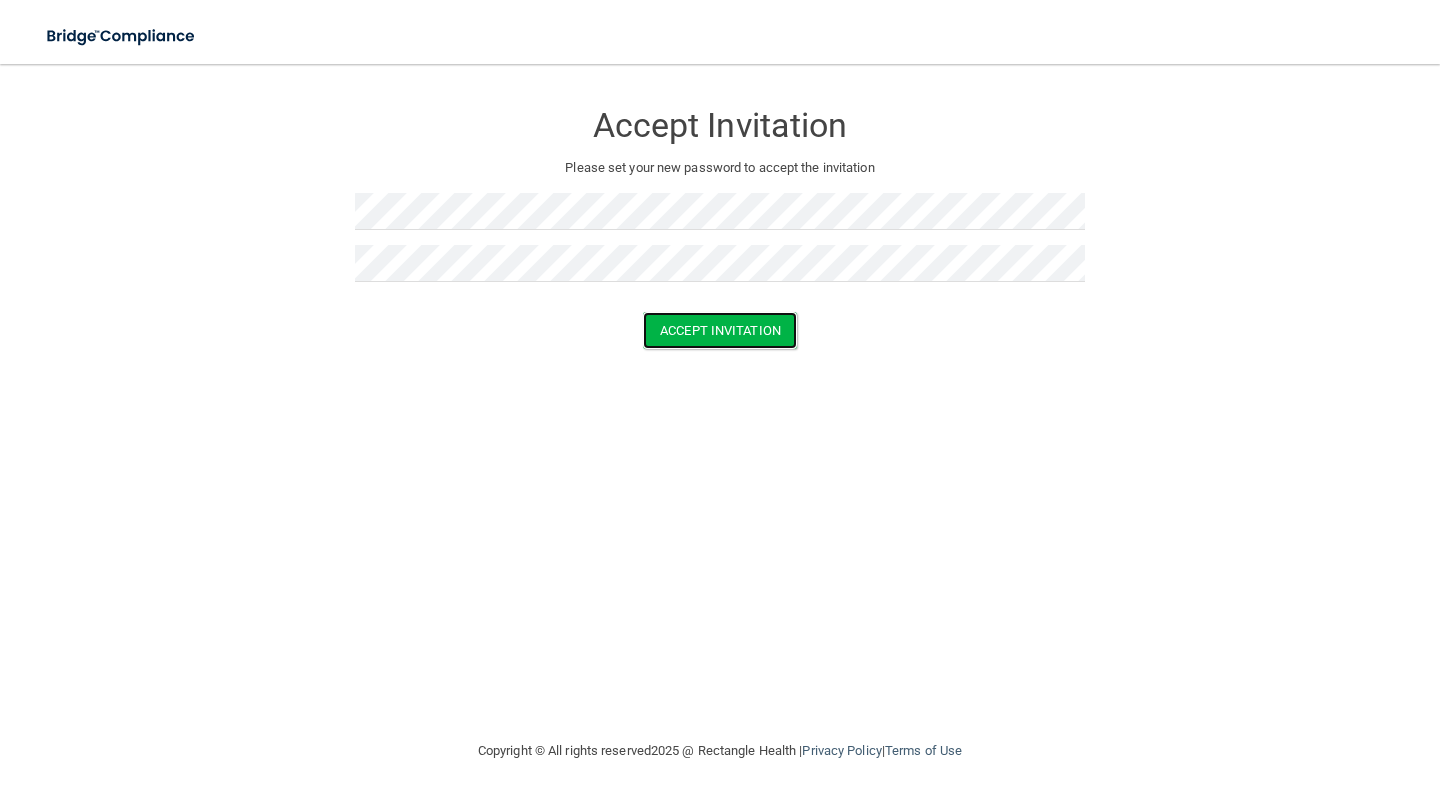 click on "Accept Invitation" at bounding box center [720, 330] 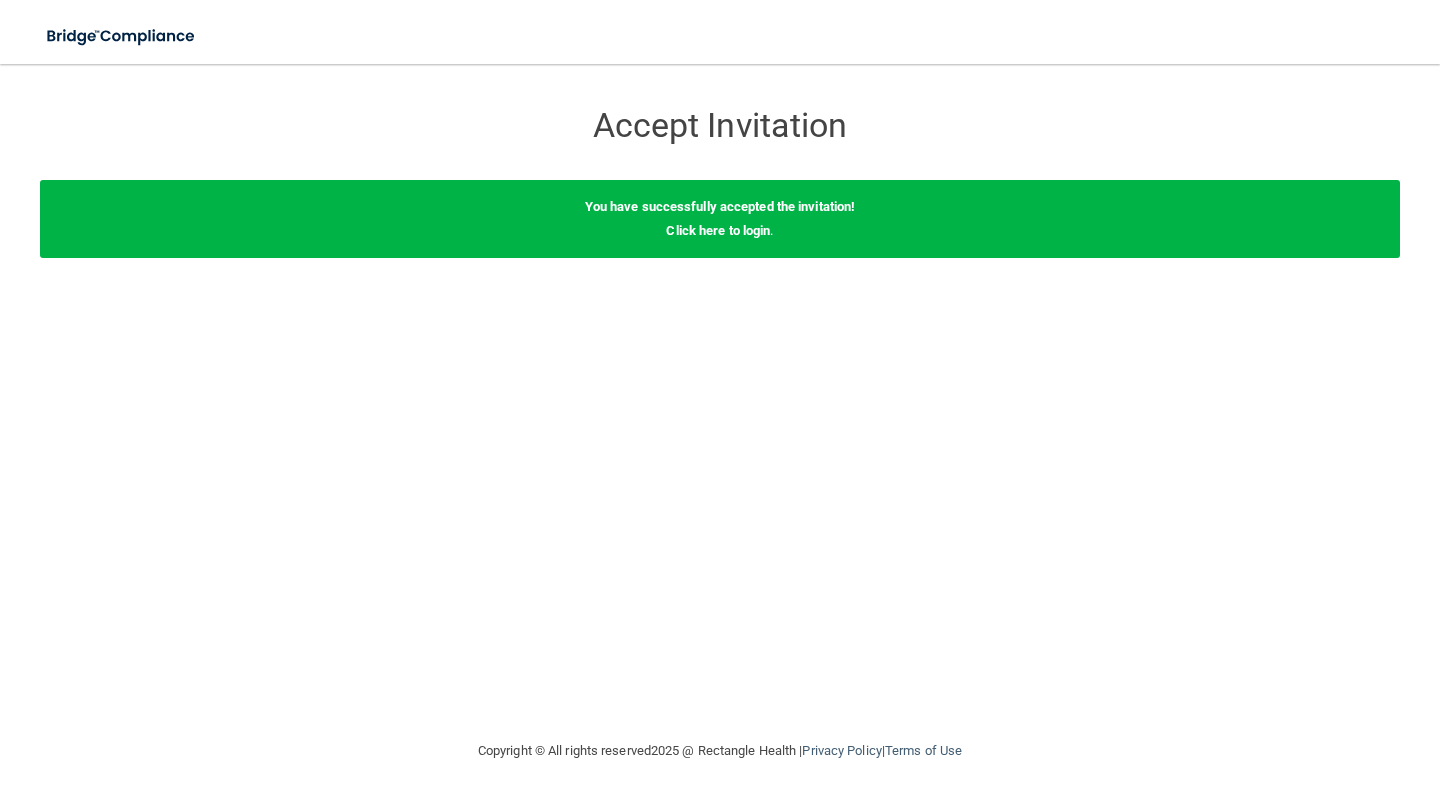 click on "Click here to login" at bounding box center (718, 230) 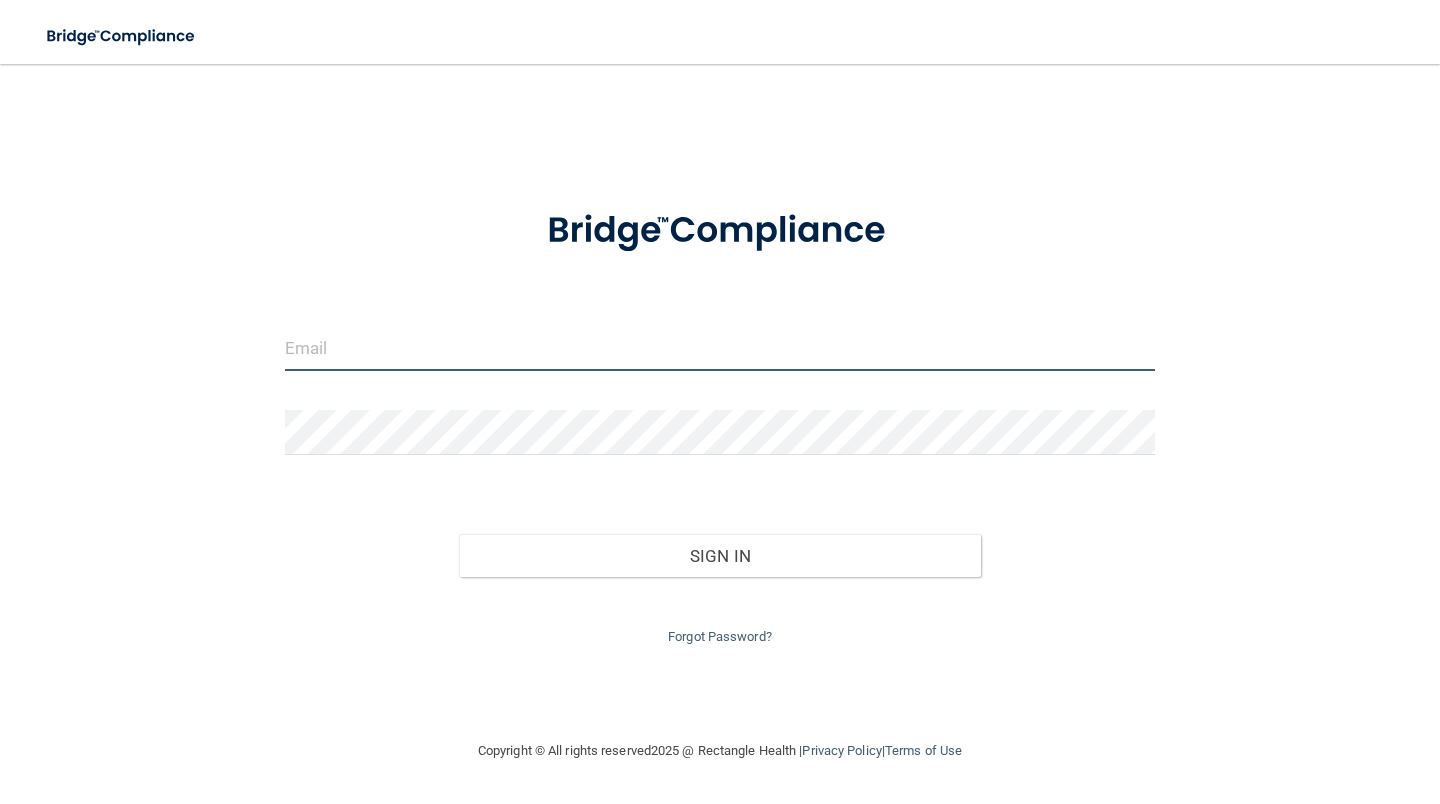 type on "1472aah@gmail.com" 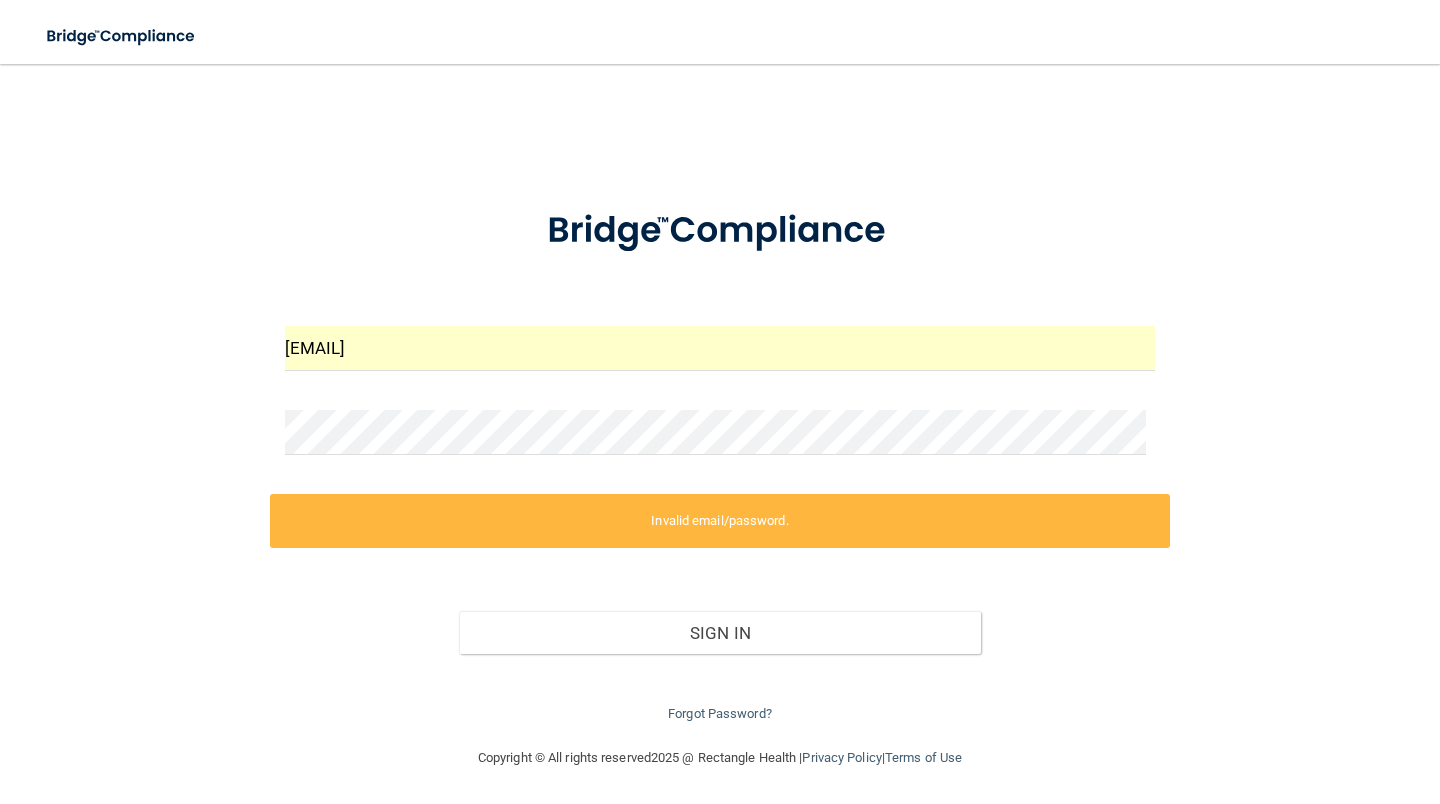 click at bounding box center [1135, 348] 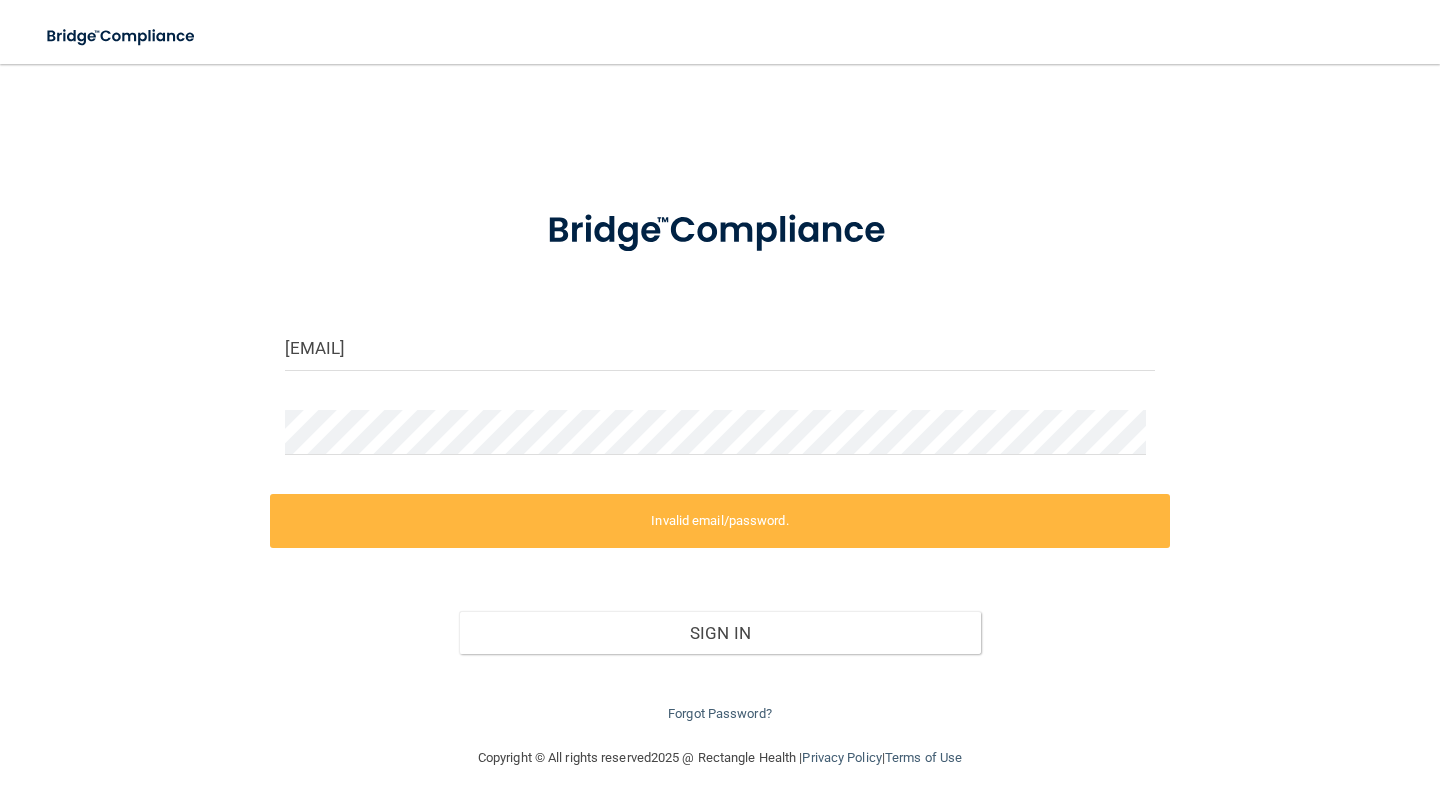 drag, startPoint x: 674, startPoint y: 514, endPoint x: 669, endPoint y: 563, distance: 49.25444 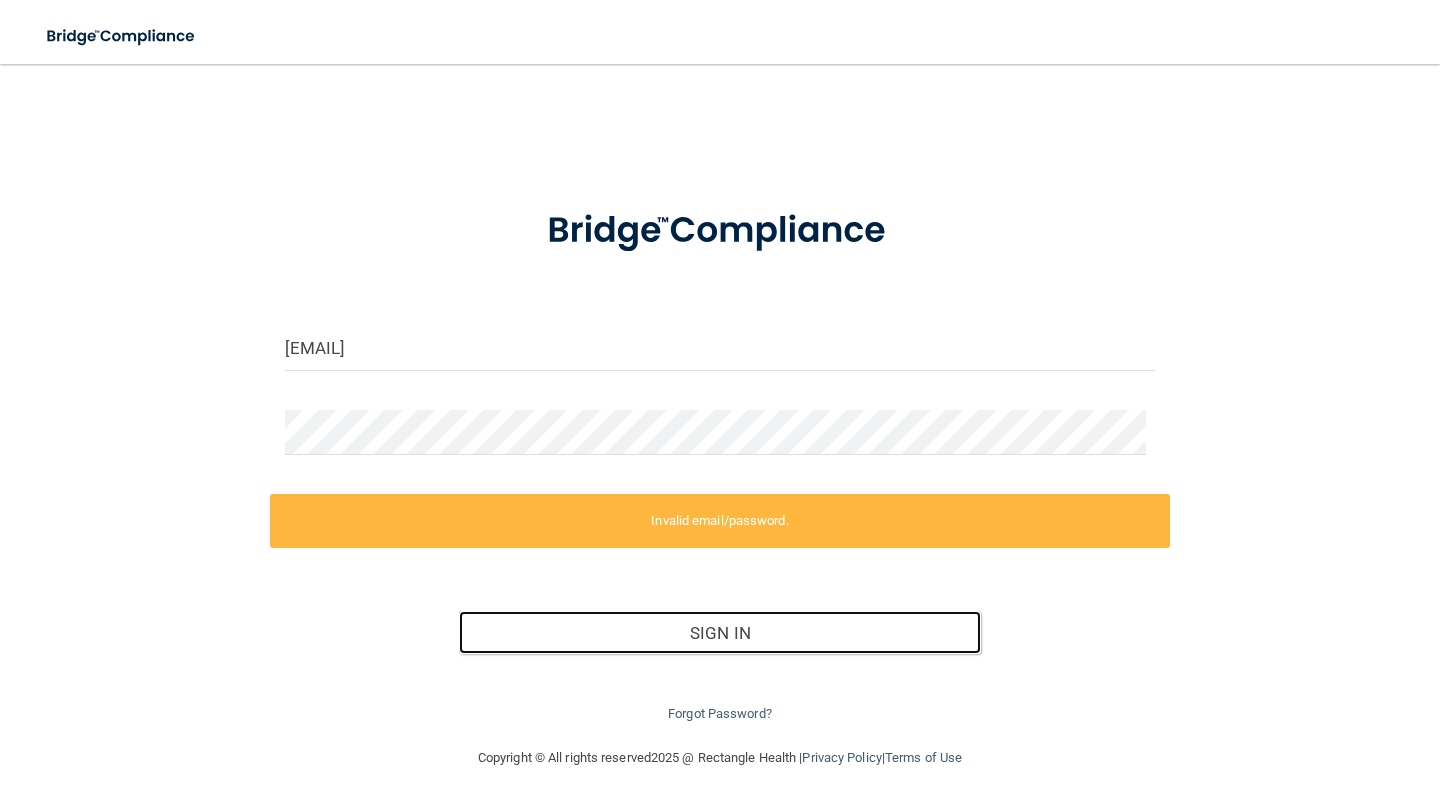 click on "Sign In" at bounding box center [720, 633] 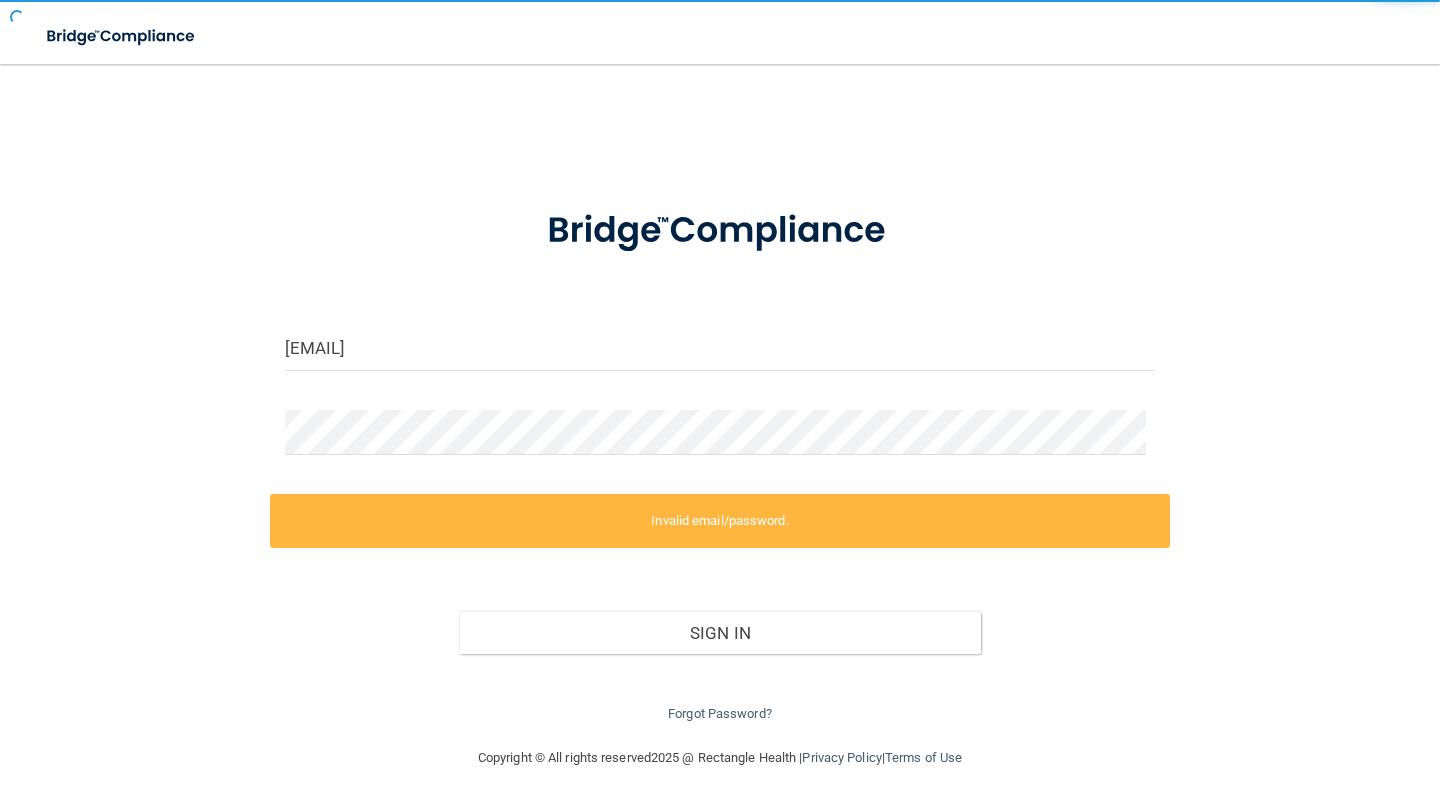 click on "1472aah@gmail.com                                    Invalid email/password.     You don't have permission to access that page.       Sign In            Forgot Password?" at bounding box center [720, 405] 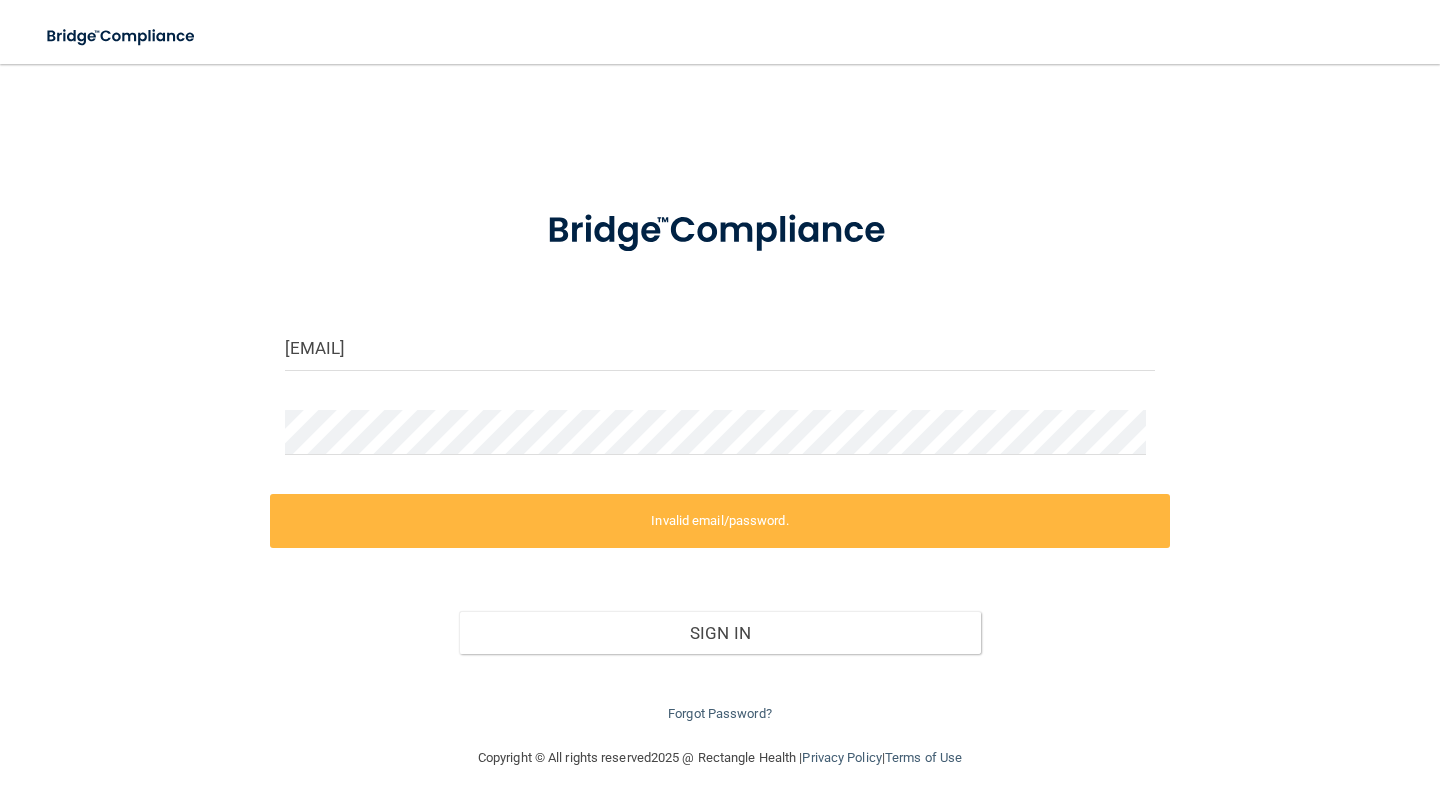 scroll, scrollTop: 1, scrollLeft: 0, axis: vertical 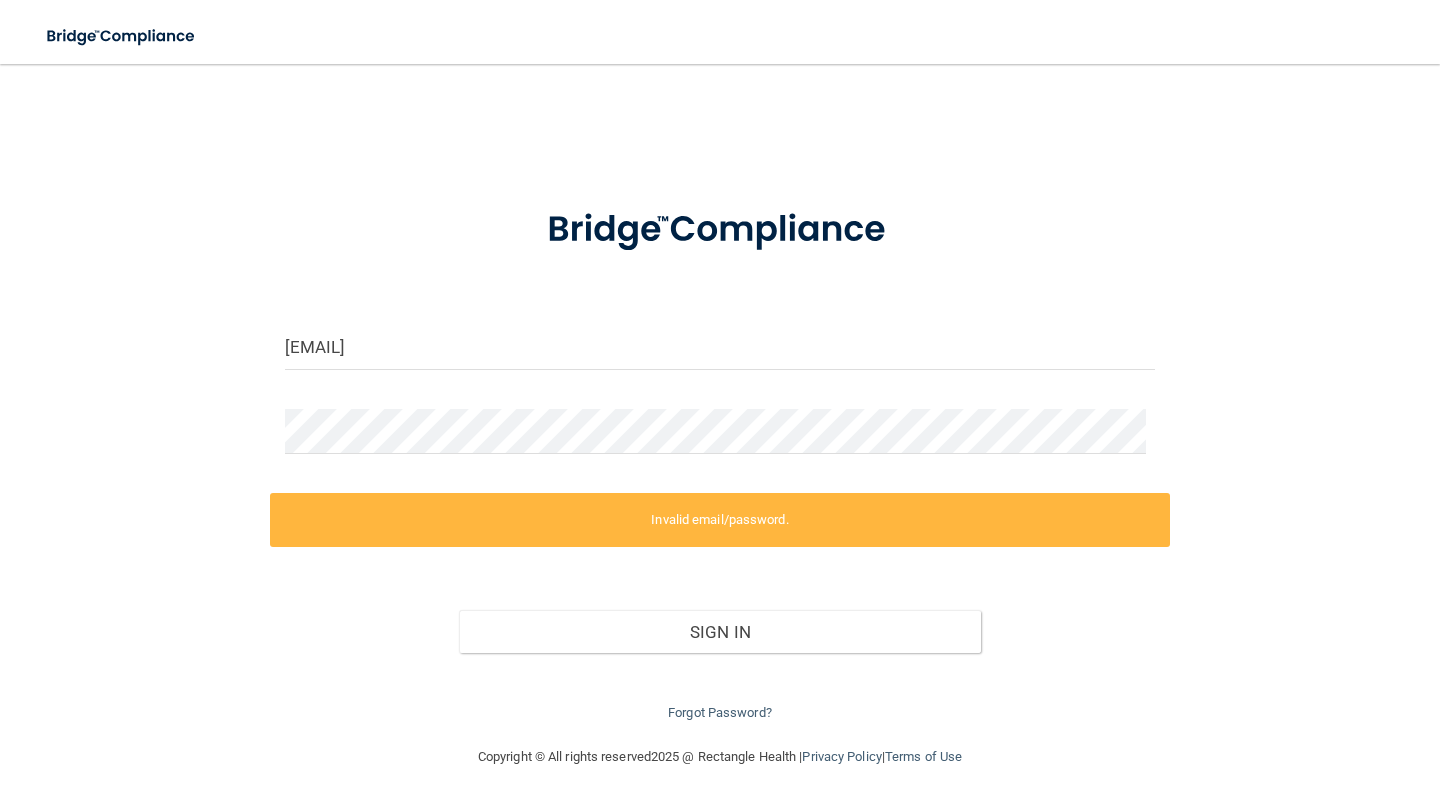 click on "Forgot Password?" at bounding box center (720, 712) 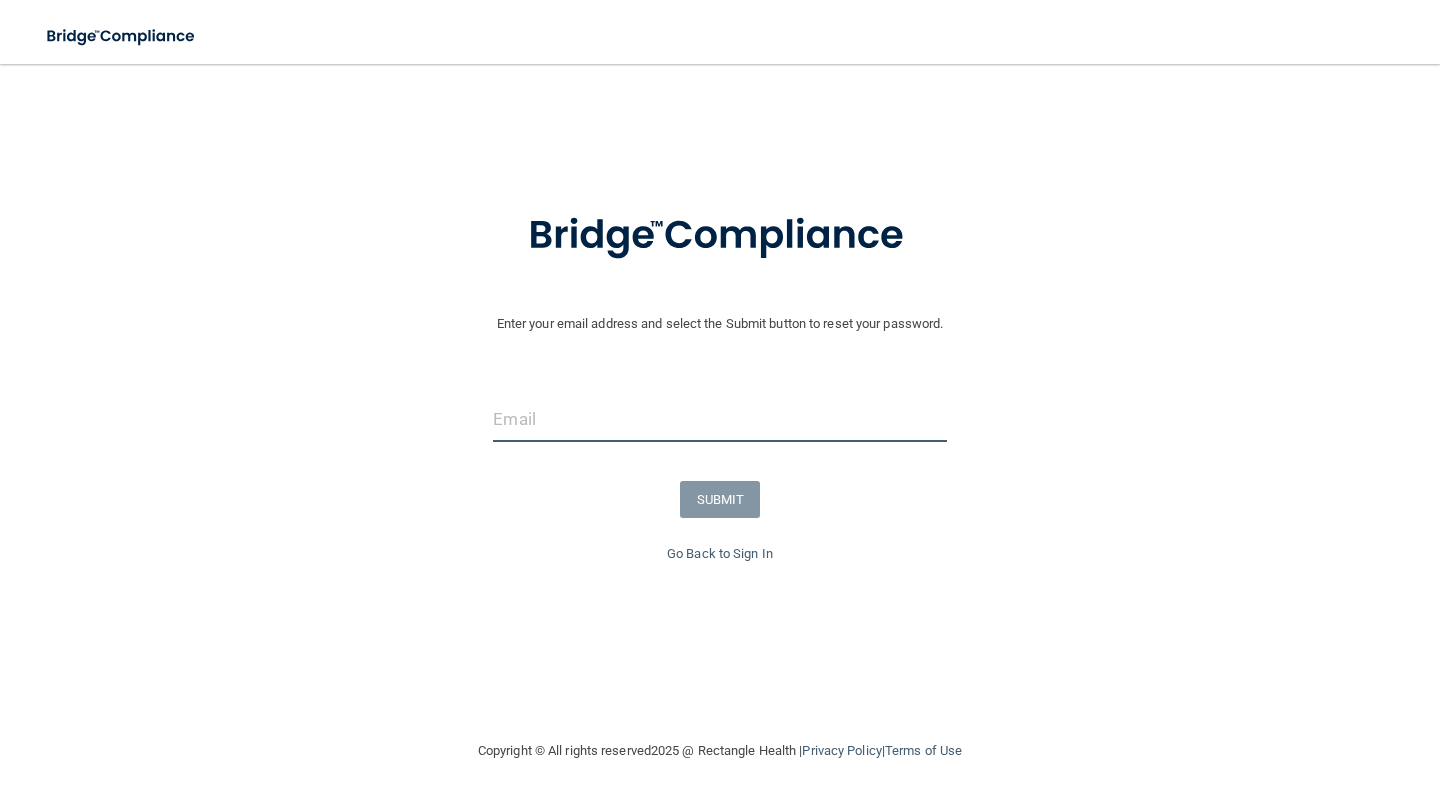 click at bounding box center (719, 419) 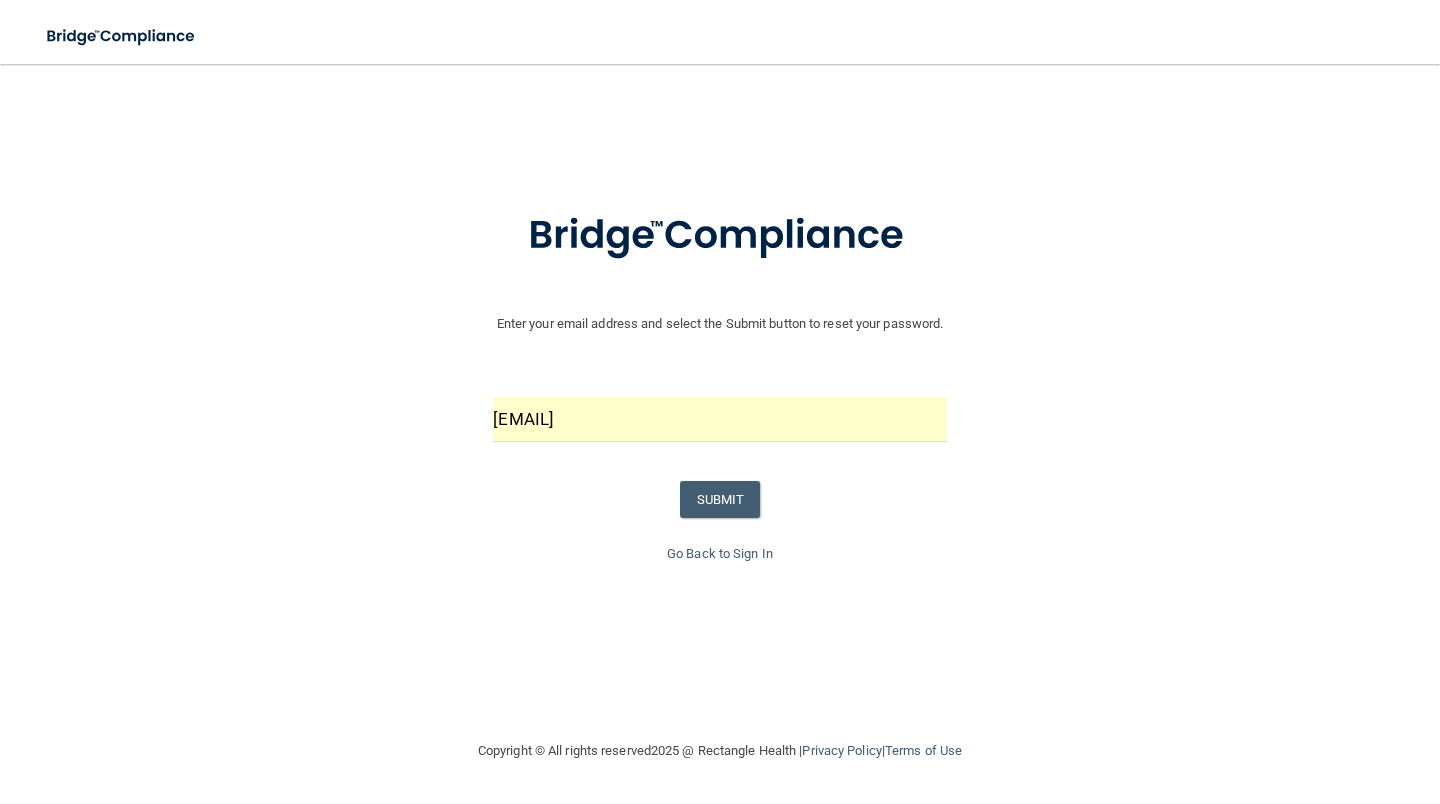 click on "Go Back to Sign In" at bounding box center [720, 553] 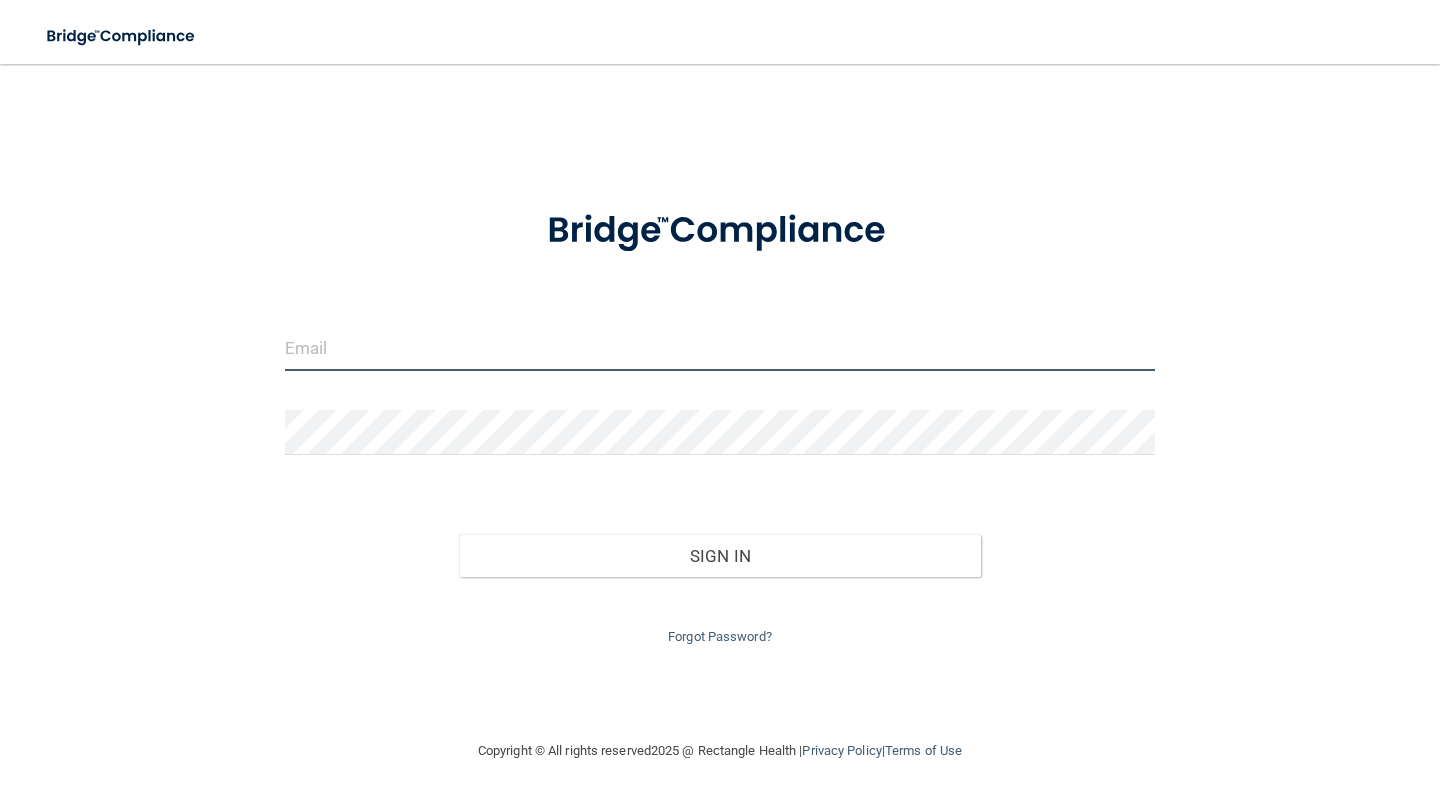 click at bounding box center (720, 348) 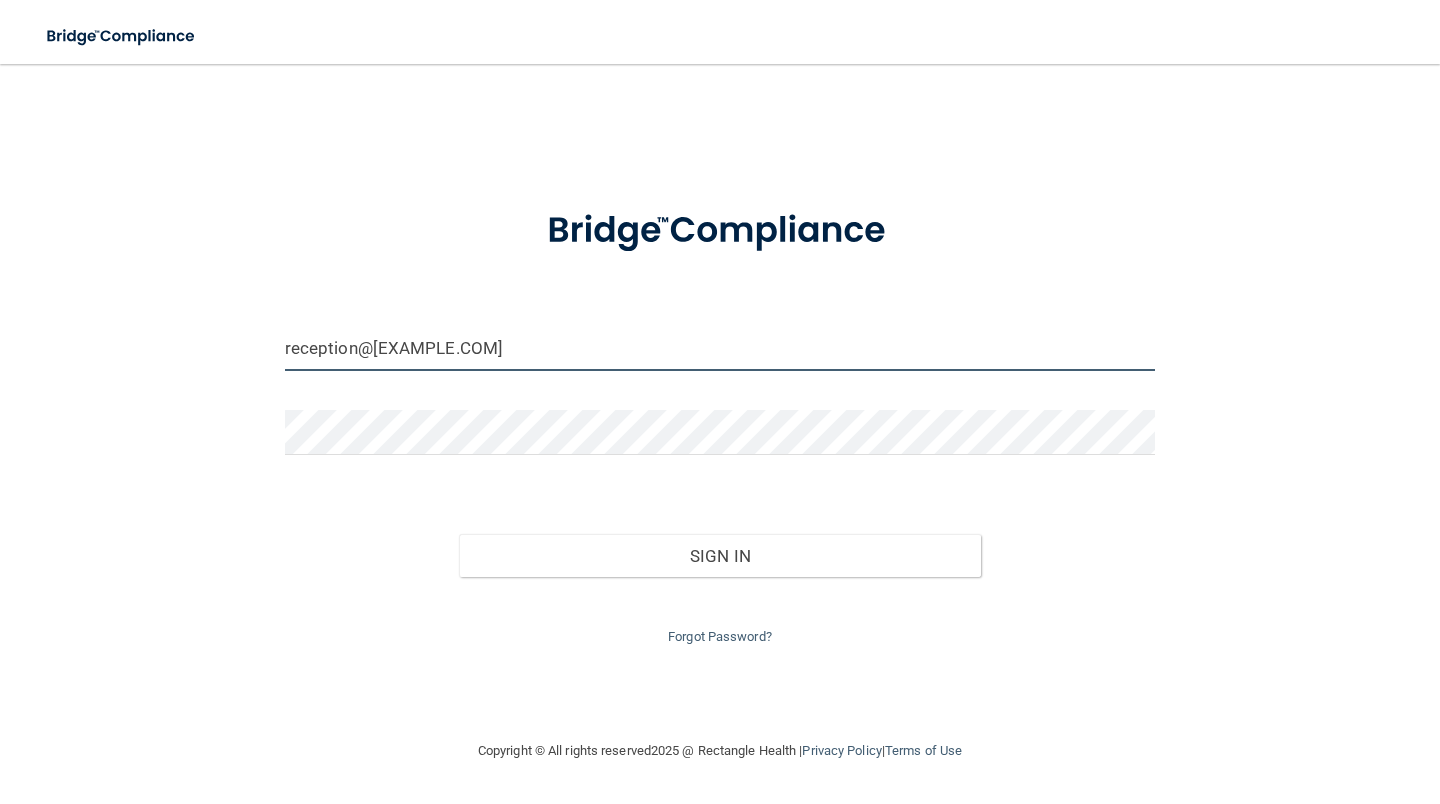 type on "[EMAIL]" 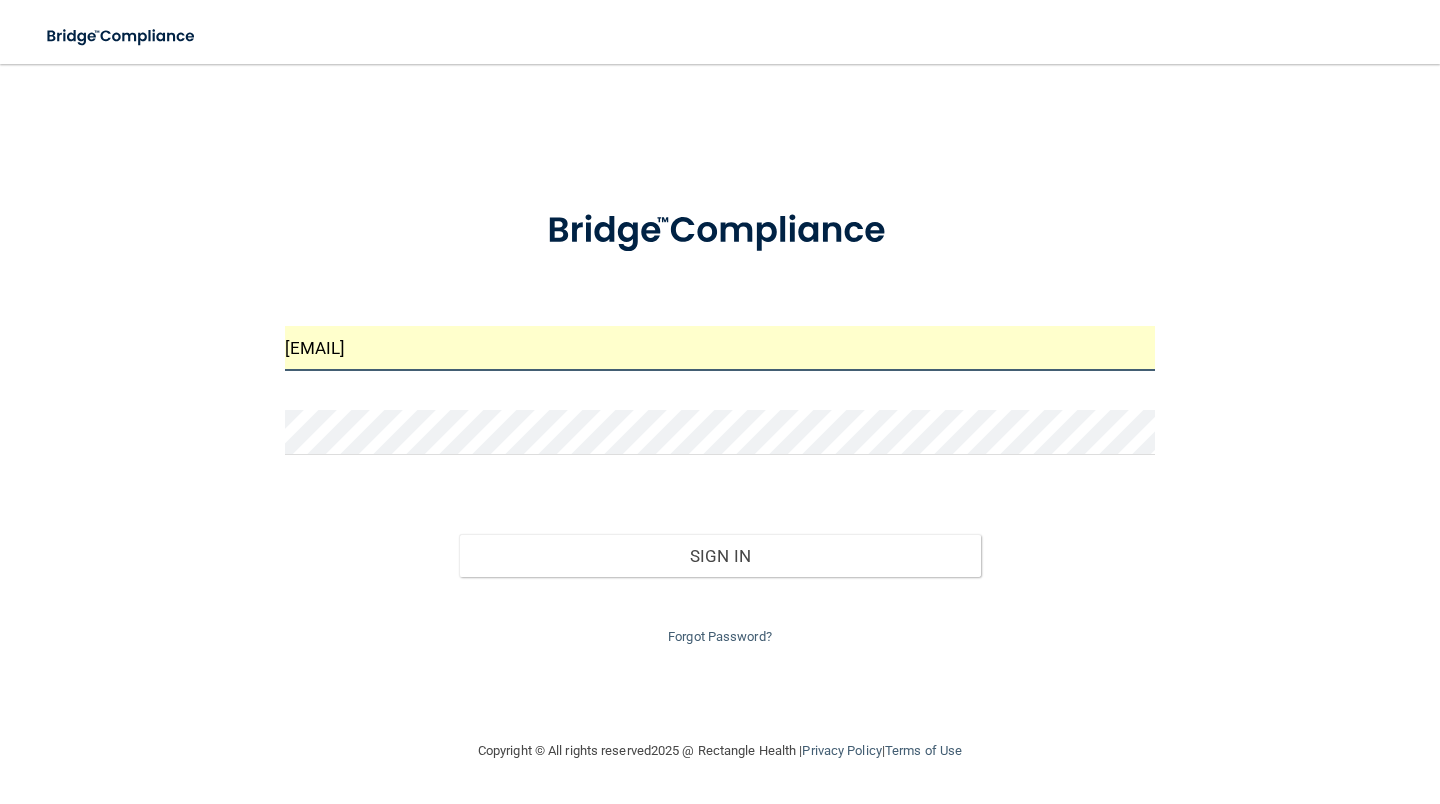 click on "1472aah@gmail.com" at bounding box center (720, 348) 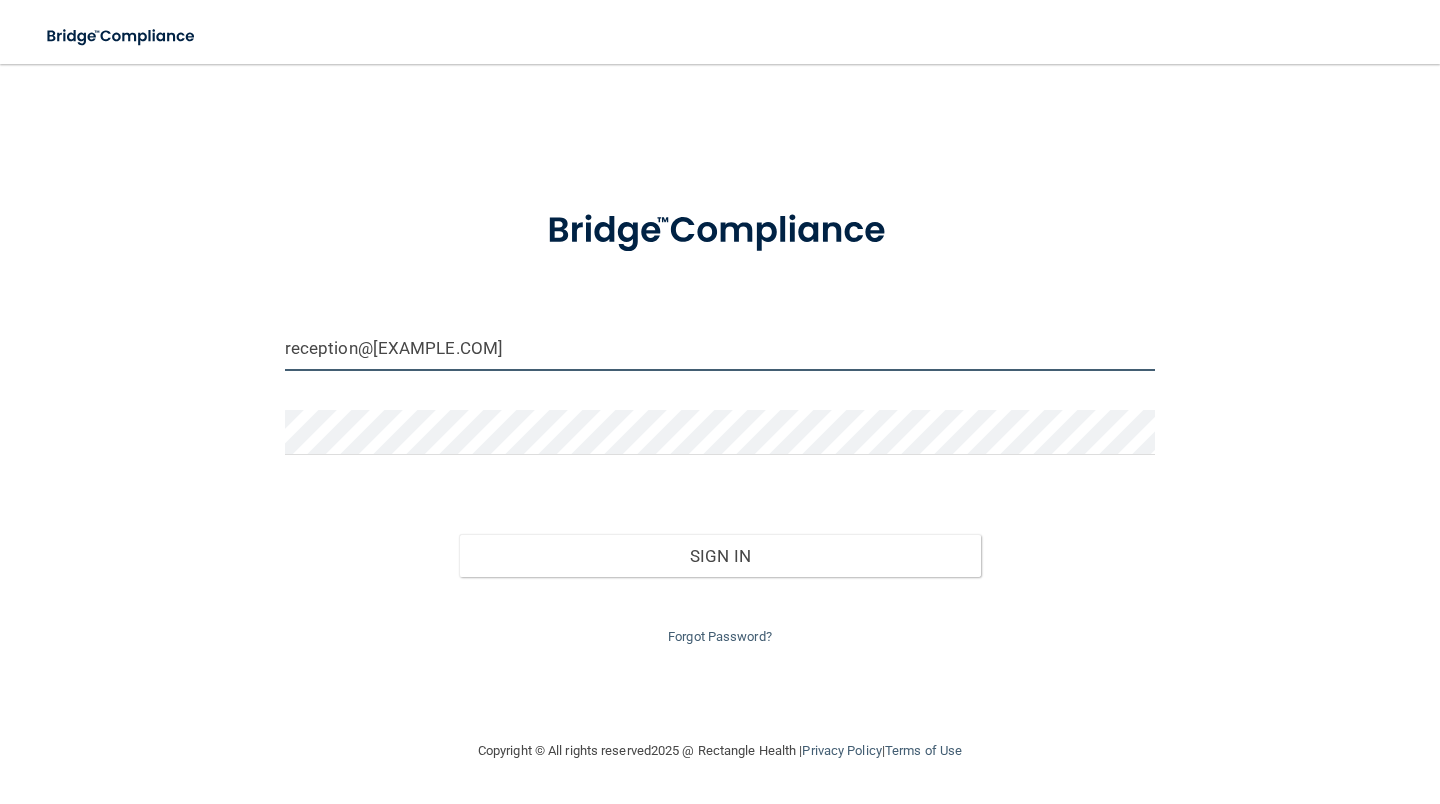 type on "[EMAIL]" 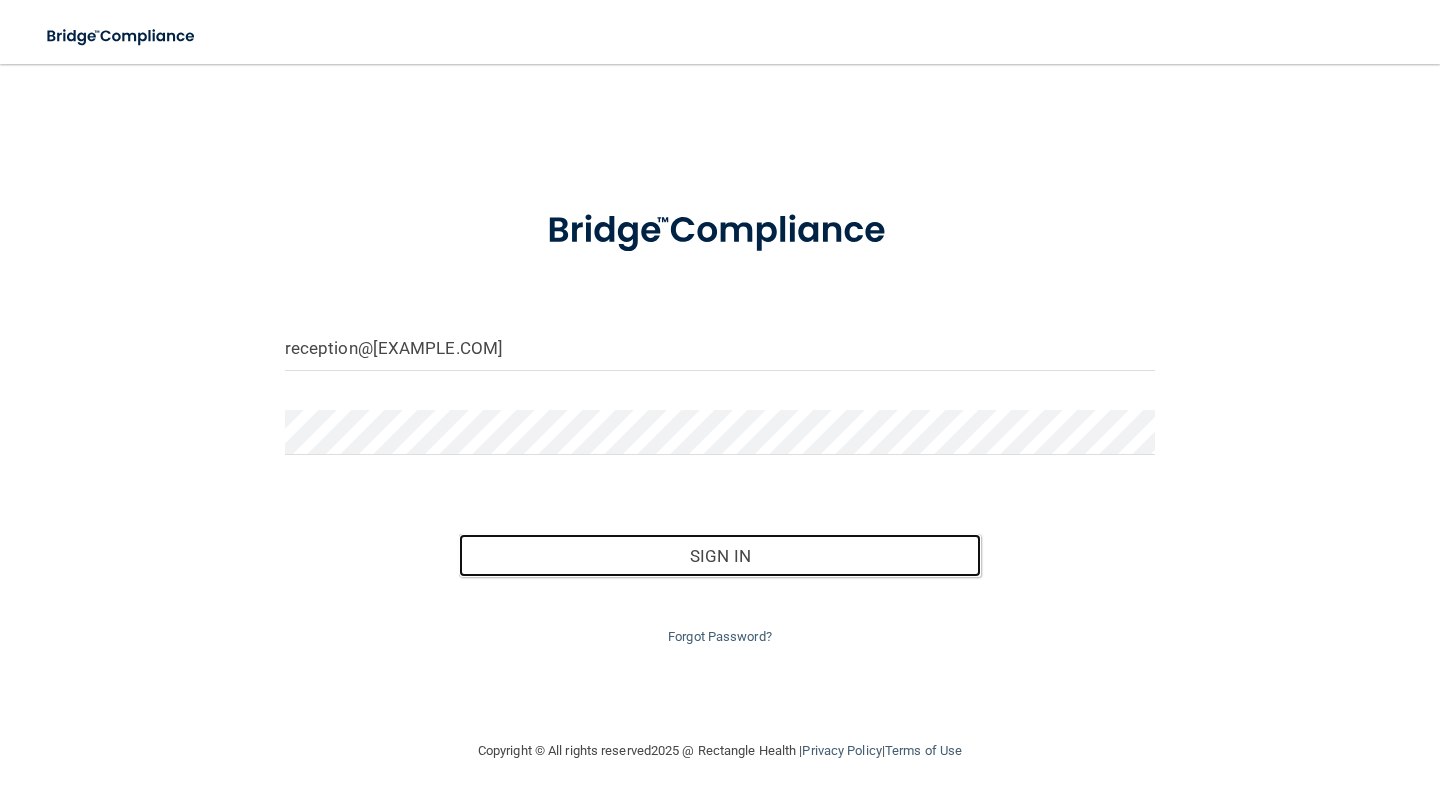 click on "Sign In" at bounding box center [720, 556] 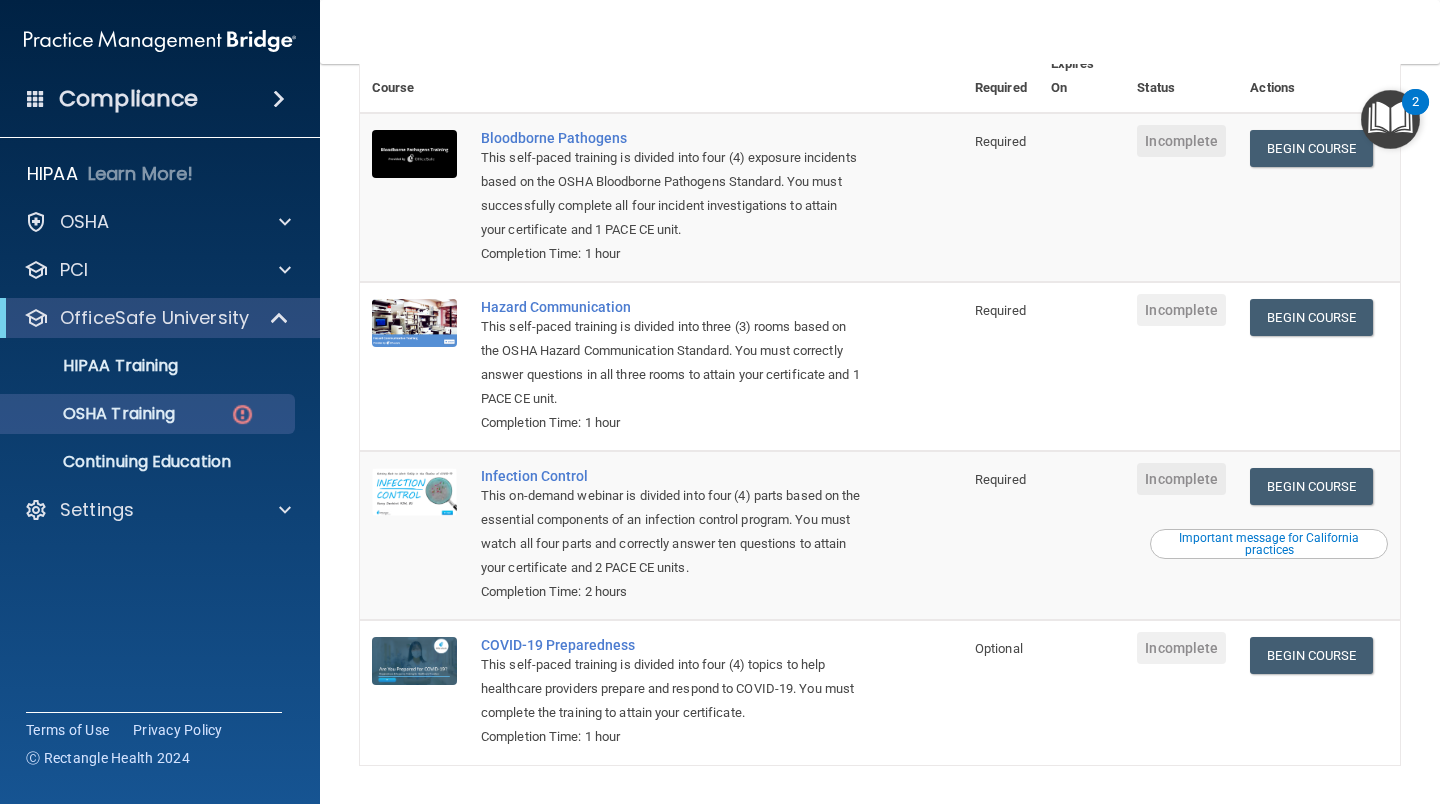 scroll, scrollTop: 160, scrollLeft: 0, axis: vertical 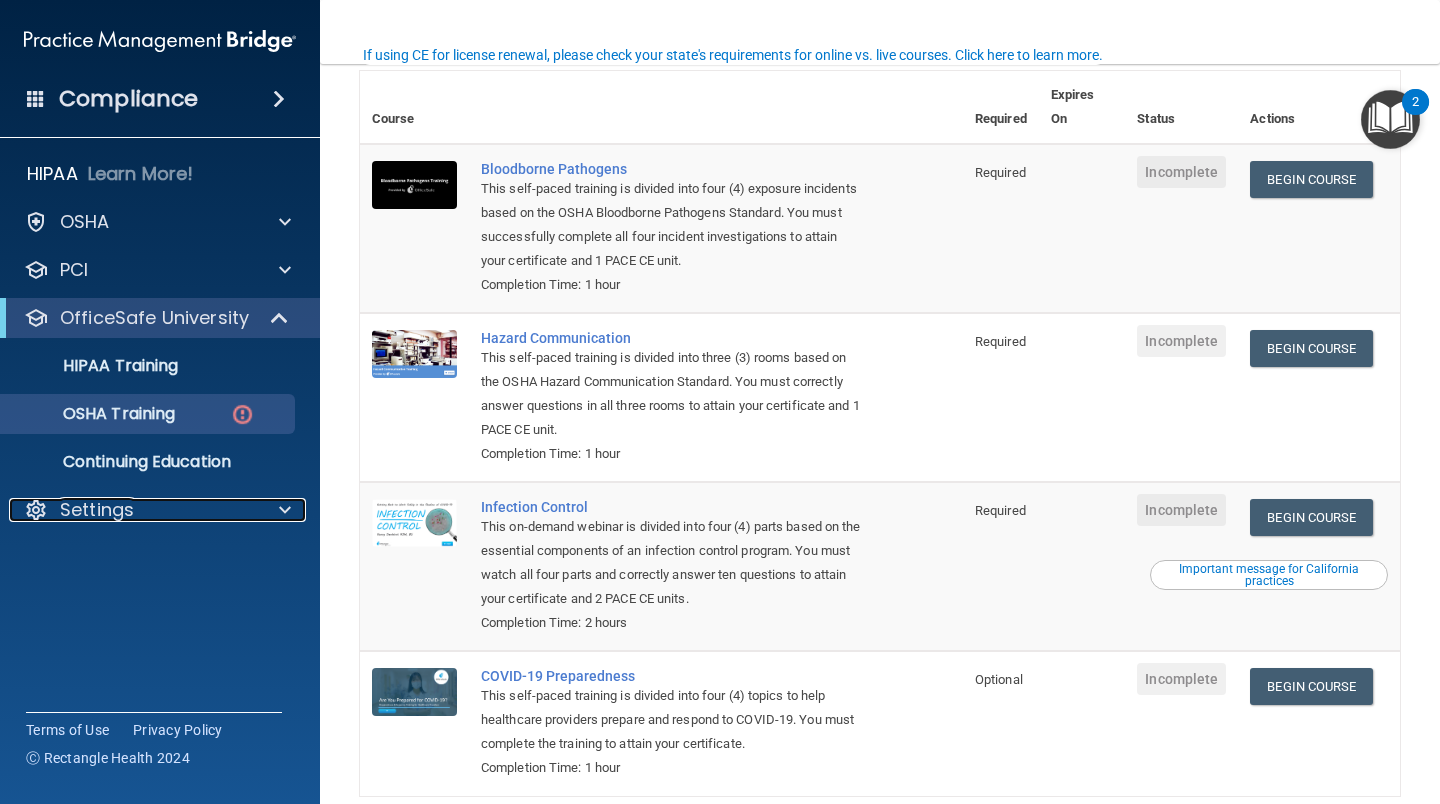 click on "Settings" at bounding box center (97, 510) 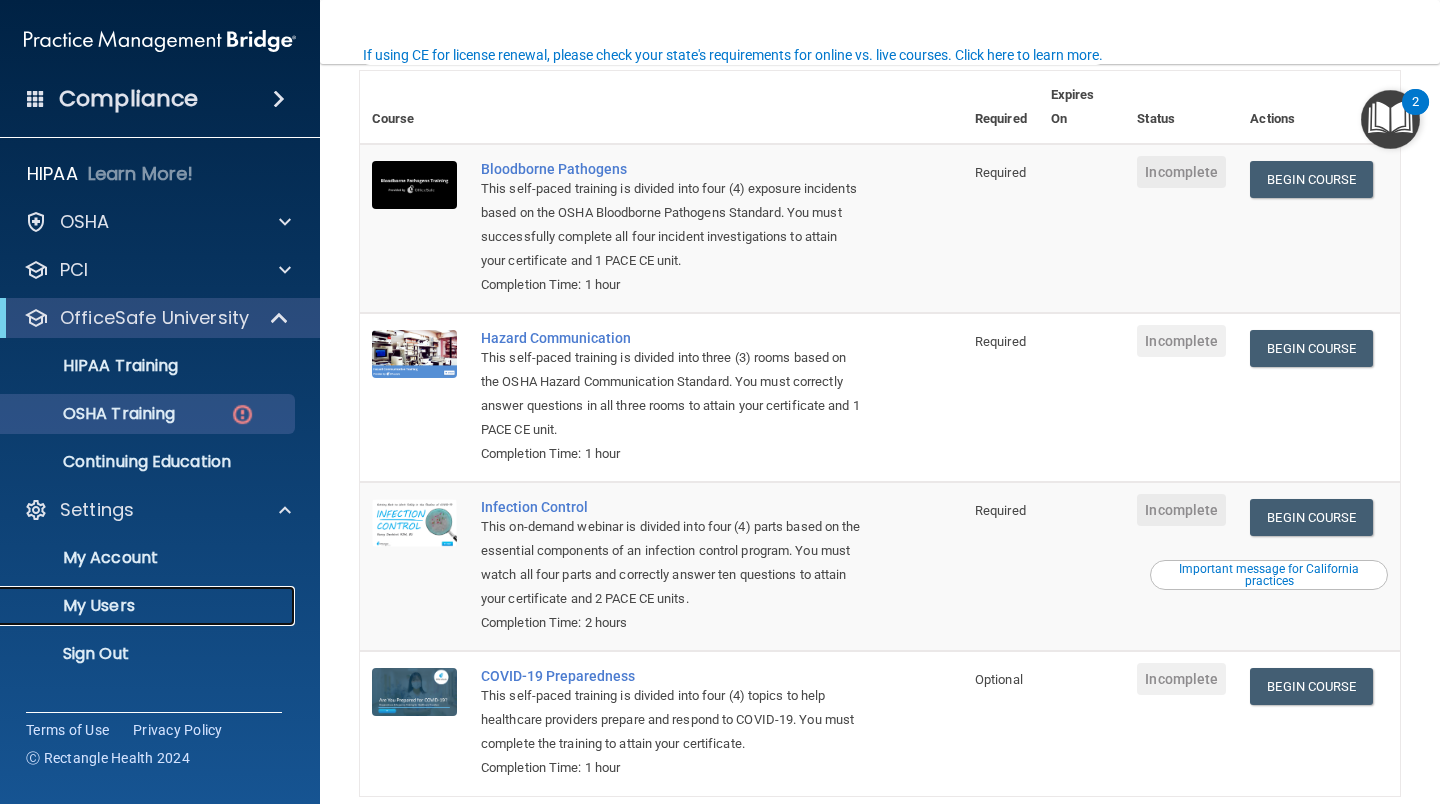 click on "My Users" at bounding box center (149, 606) 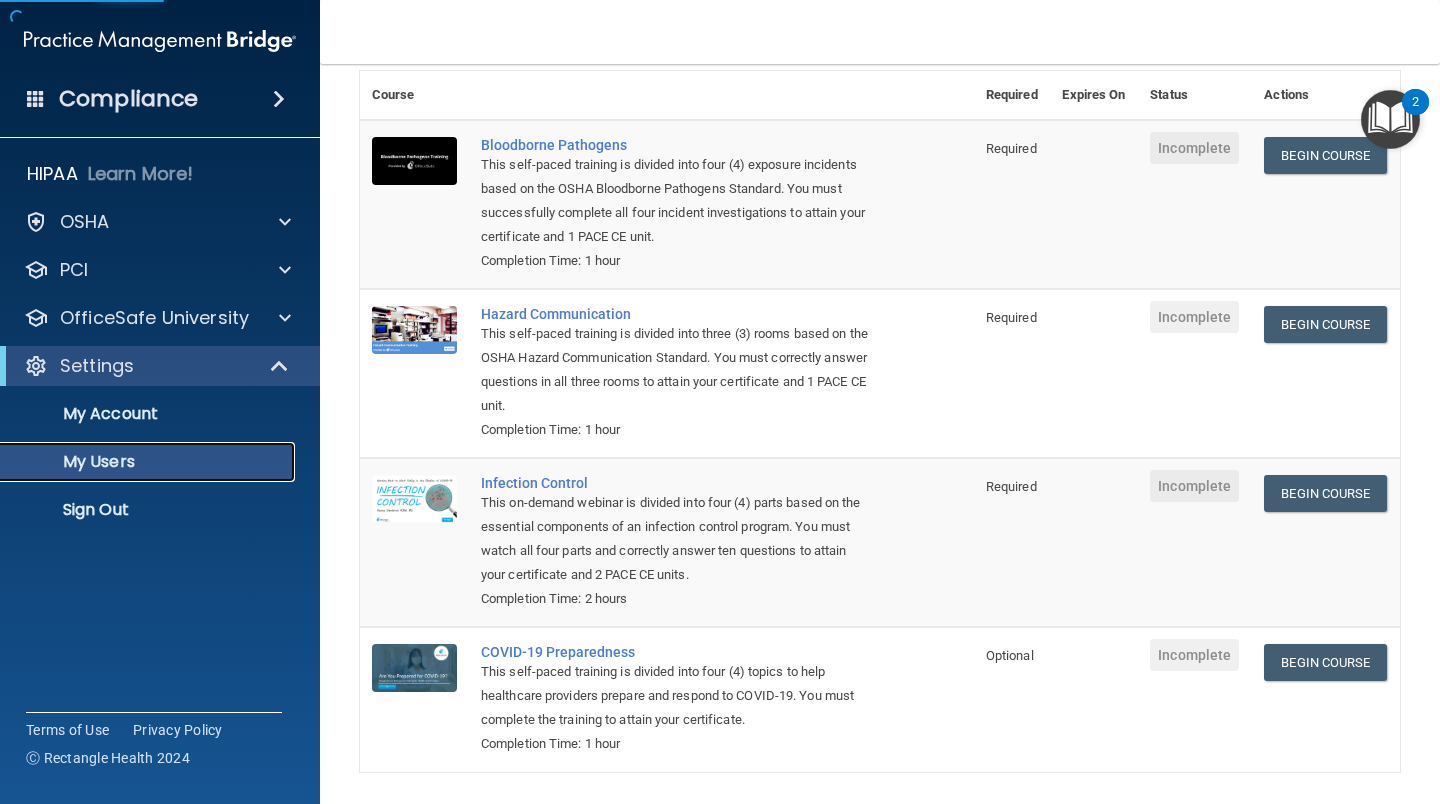 scroll, scrollTop: 0, scrollLeft: 0, axis: both 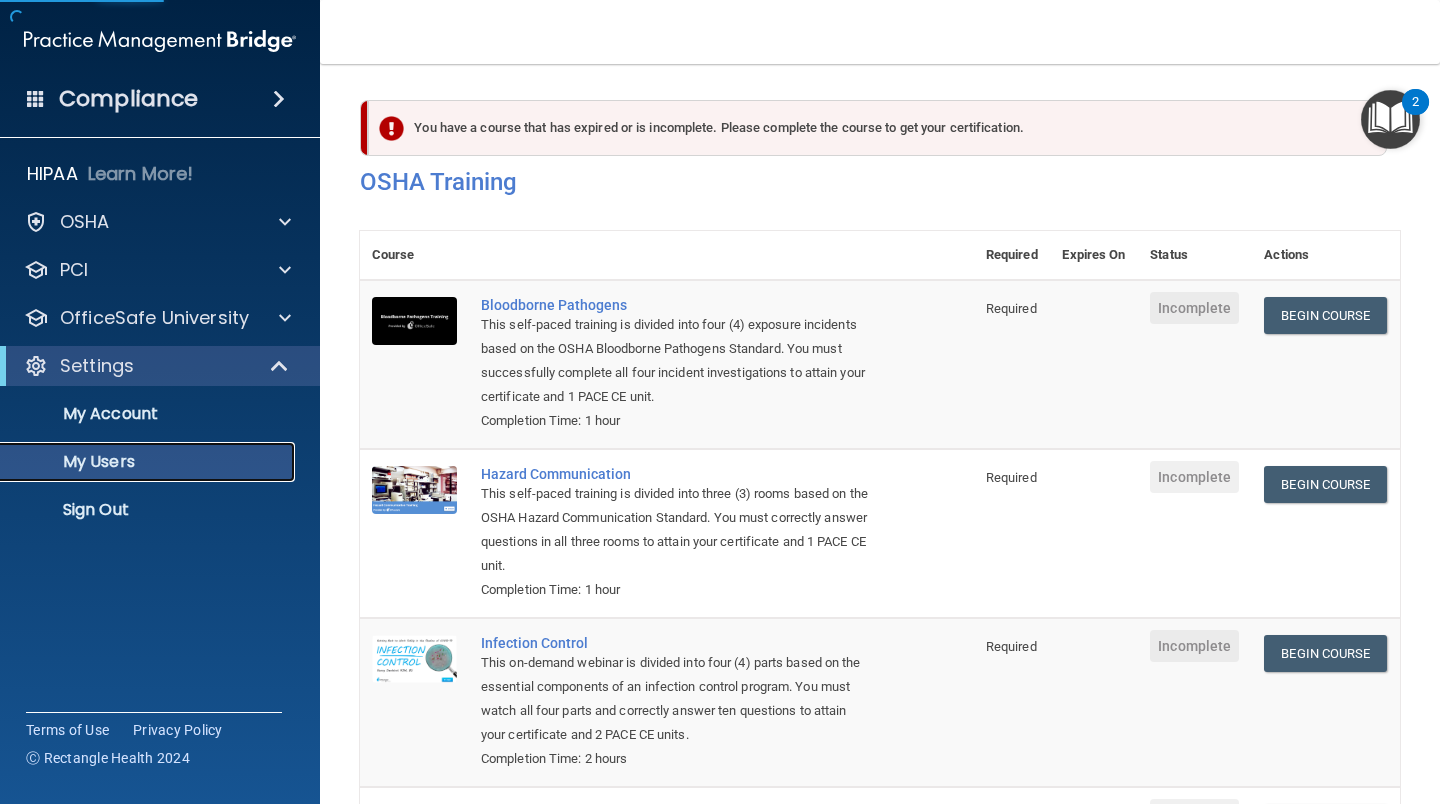 select on "20" 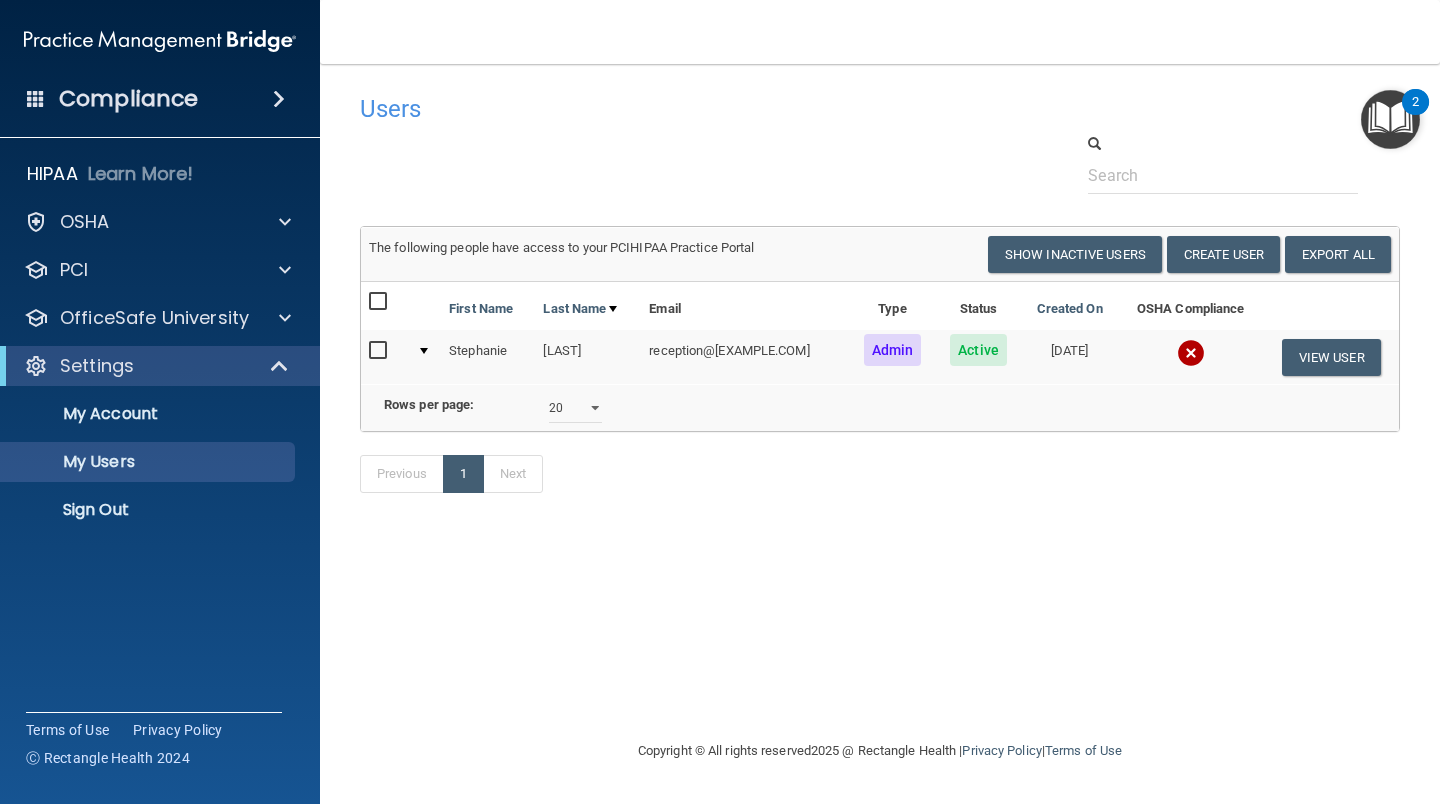 click at bounding box center [1191, 353] 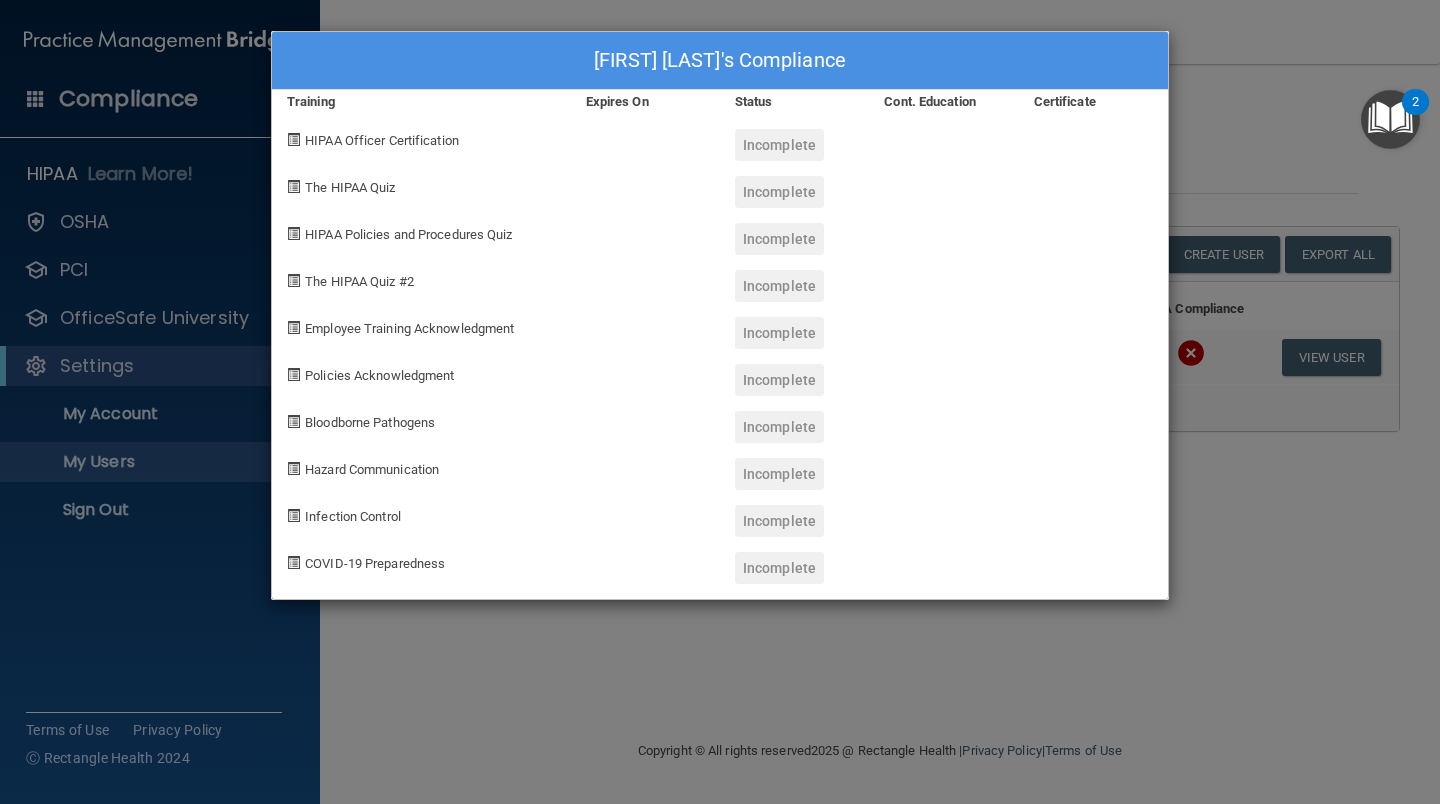 click on "Stephanie Blankenship's Compliance      Training   Expires On   Status   Cont. Education   Certificate         HIPAA Officer Certification             Incomplete                      The HIPAA Quiz             Incomplete                      HIPAA Policies and Procedures Quiz             Incomplete                      The HIPAA Quiz #2             Incomplete                      Employee Training Acknowledgment             Incomplete                      Policies Acknowledgment             Incomplete                      Bloodborne Pathogens             Incomplete                      Hazard Communication             Incomplete                      Infection Control             Incomplete                      COVID-19 Preparedness             Incomplete" at bounding box center [720, 402] 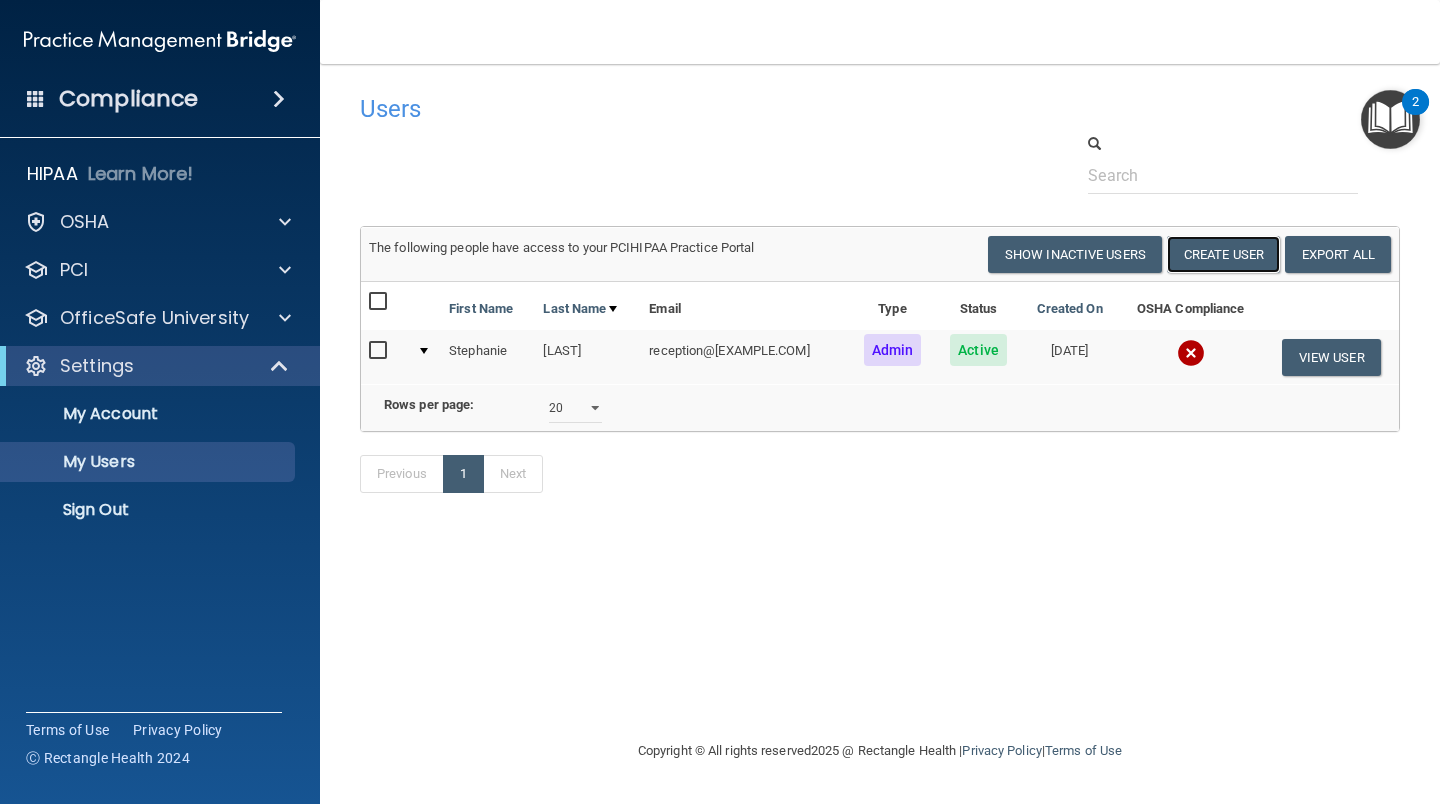 click on "Create User" at bounding box center [1223, 254] 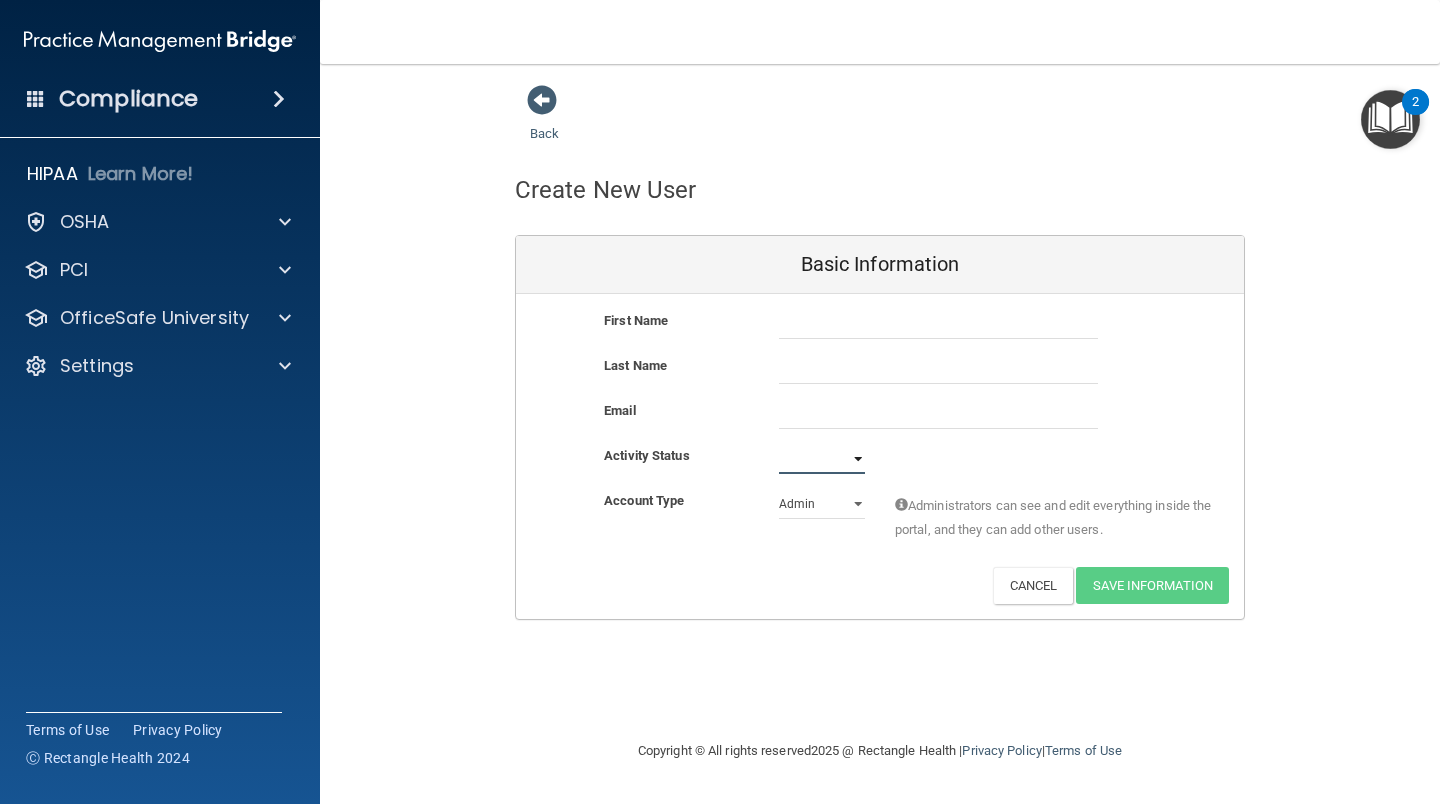 click on "Active  Inactive" at bounding box center (822, 459) 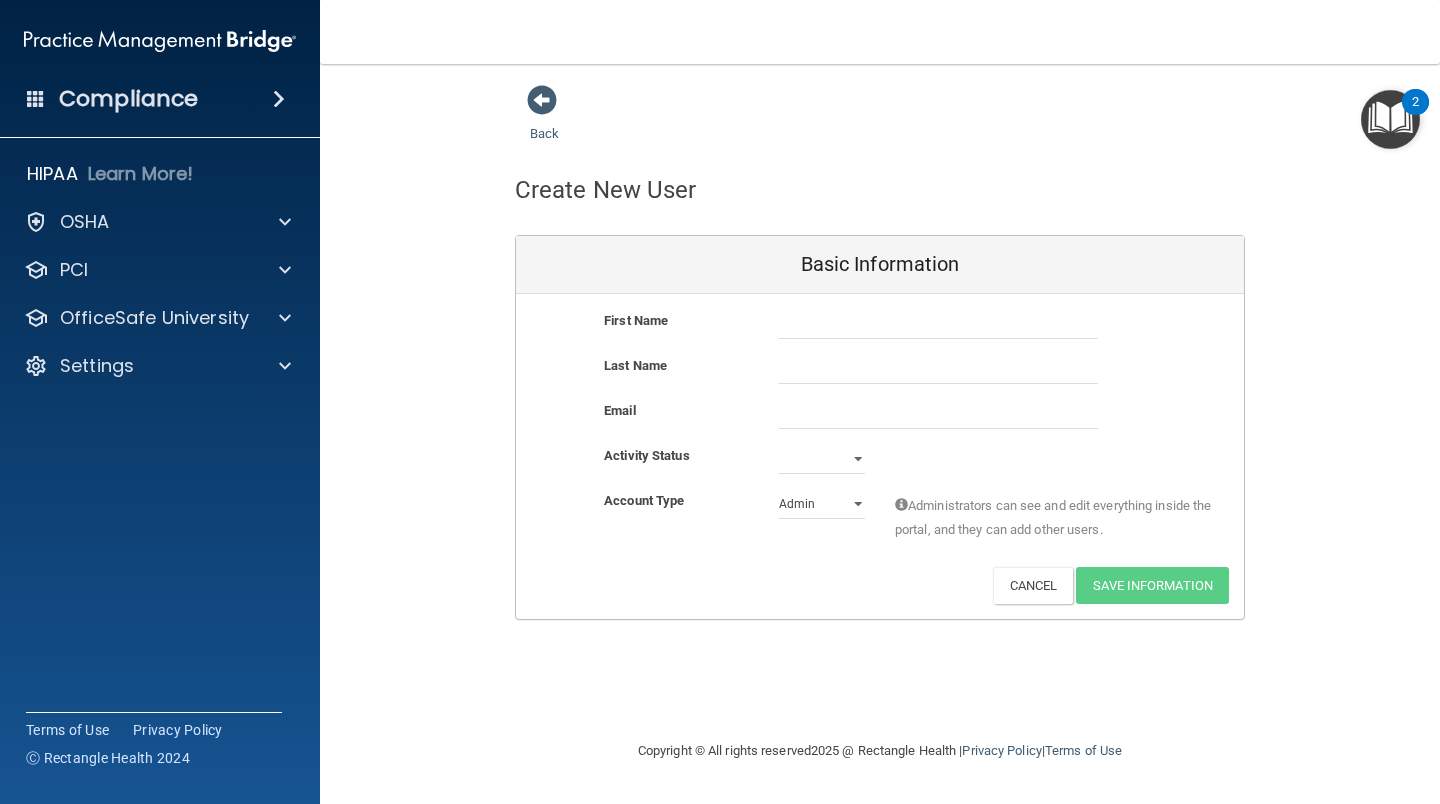 click on "Account Type" at bounding box center [676, 501] 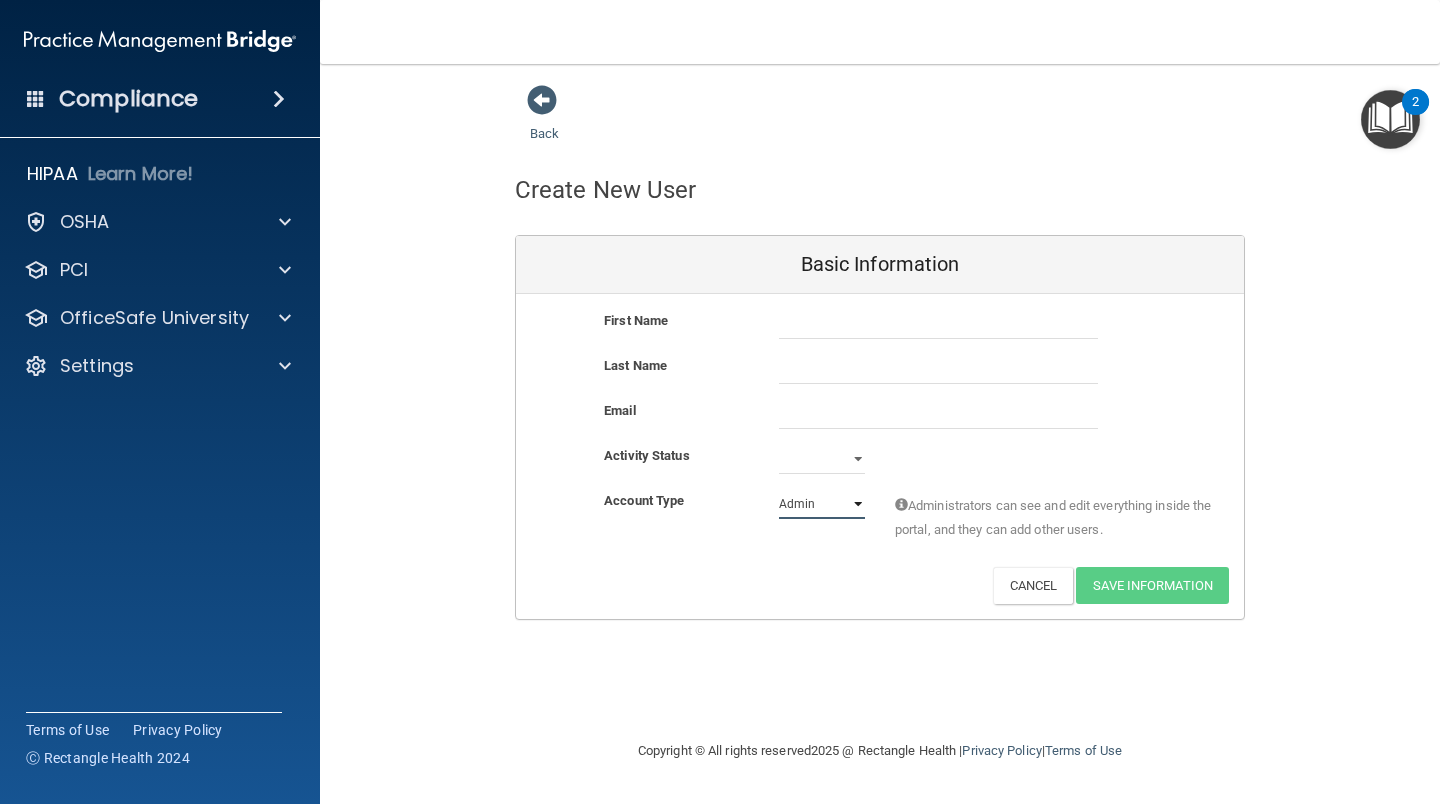 click on "Admin  Member" at bounding box center (822, 504) 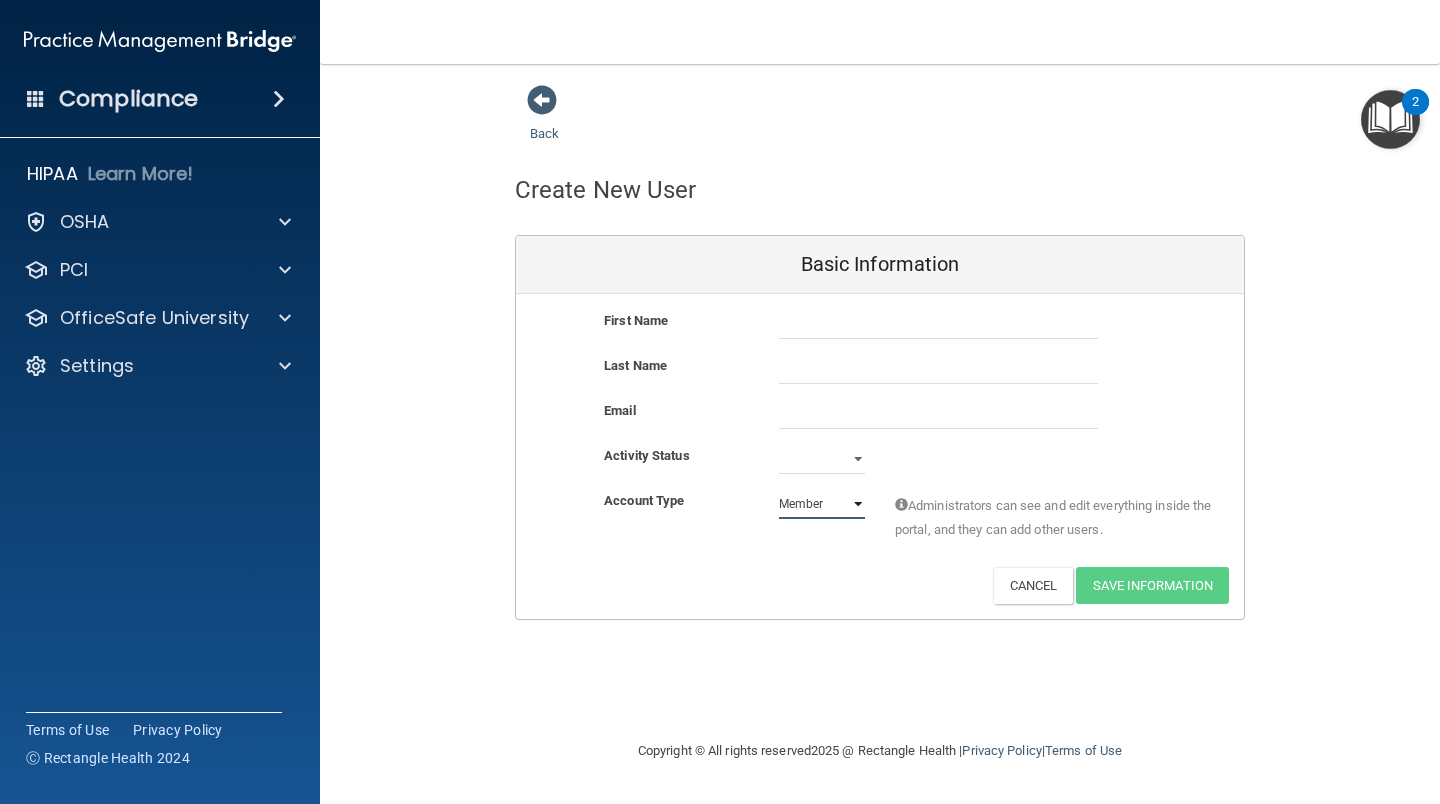 click on "Admin  Member" at bounding box center (822, 504) 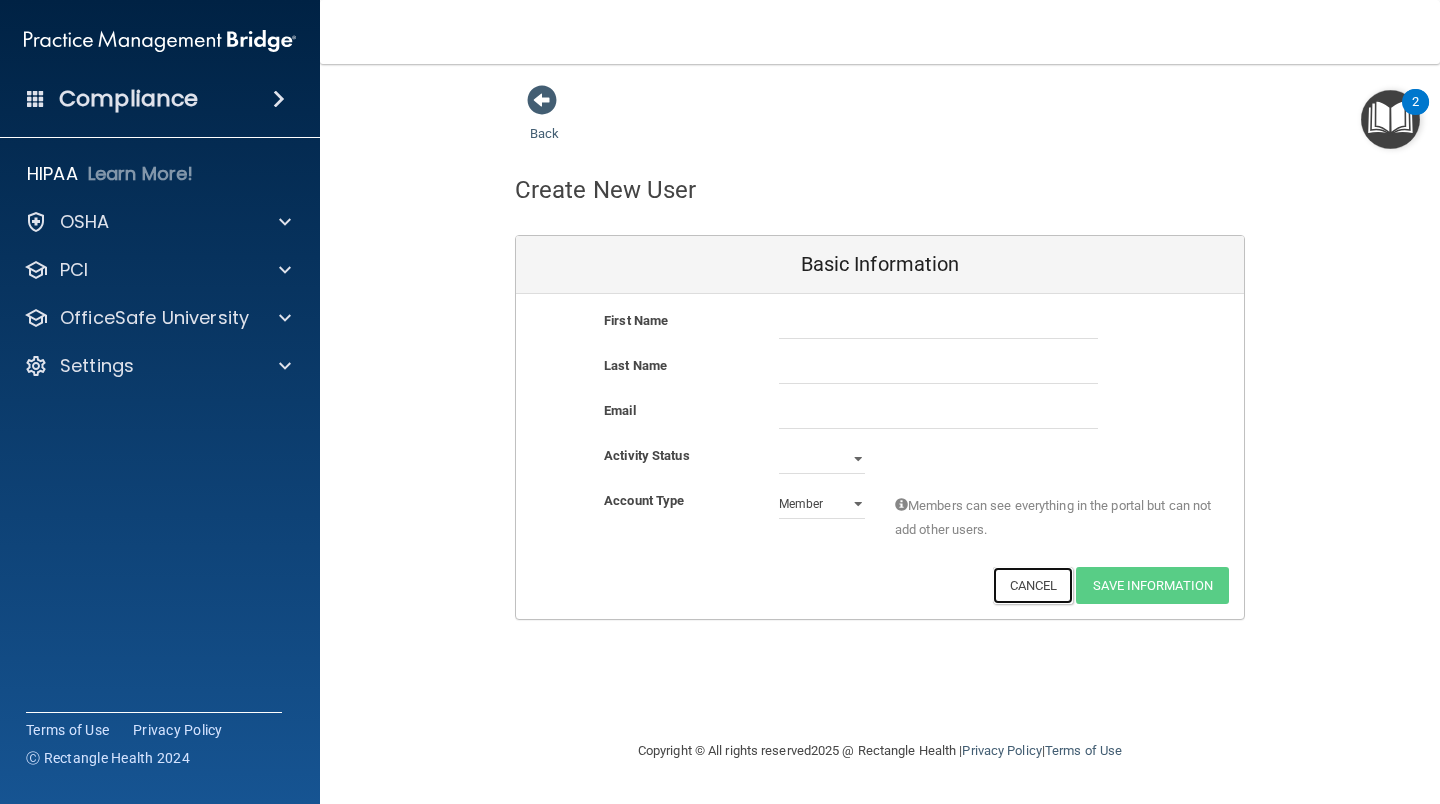 click on "Cancel" at bounding box center [1033, 585] 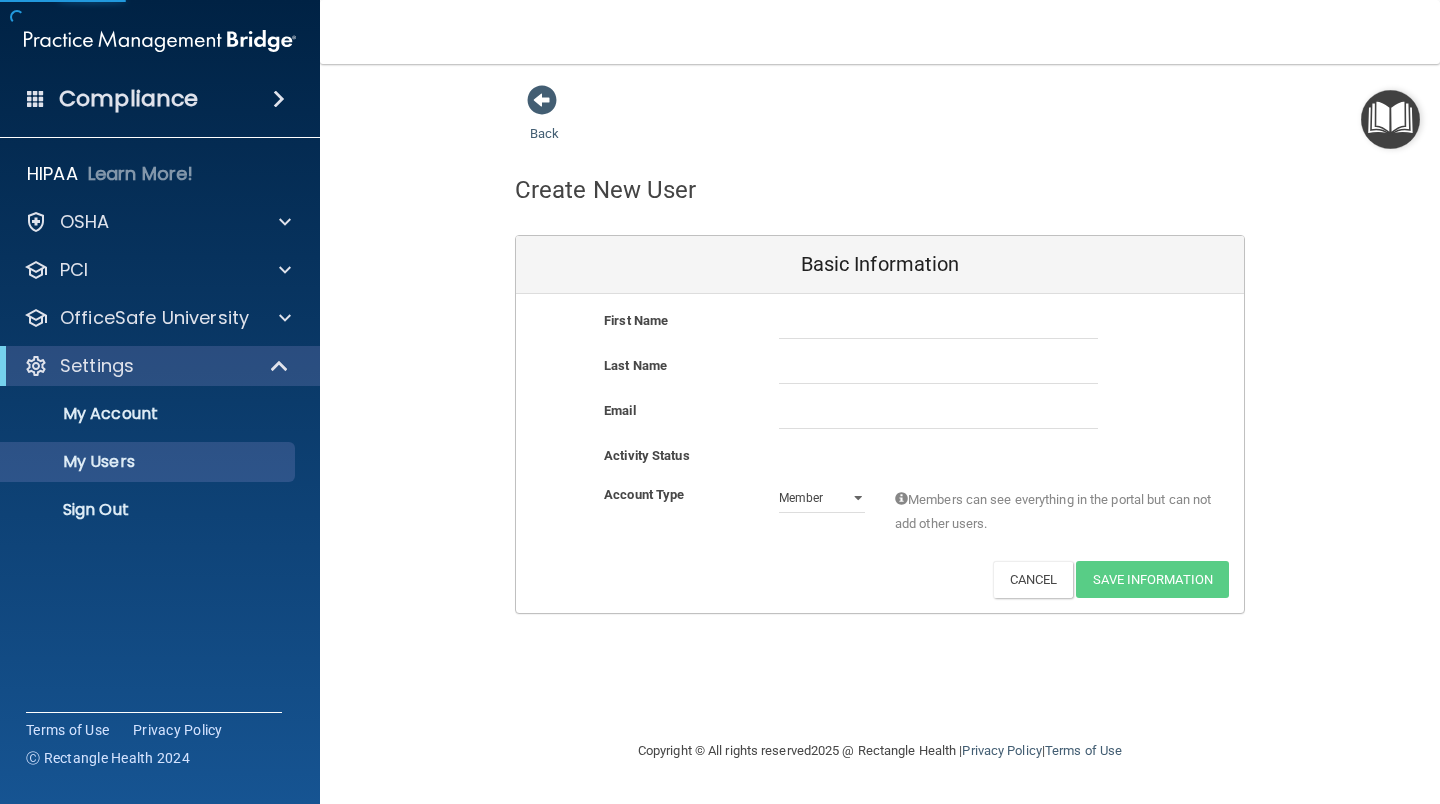 select on "20" 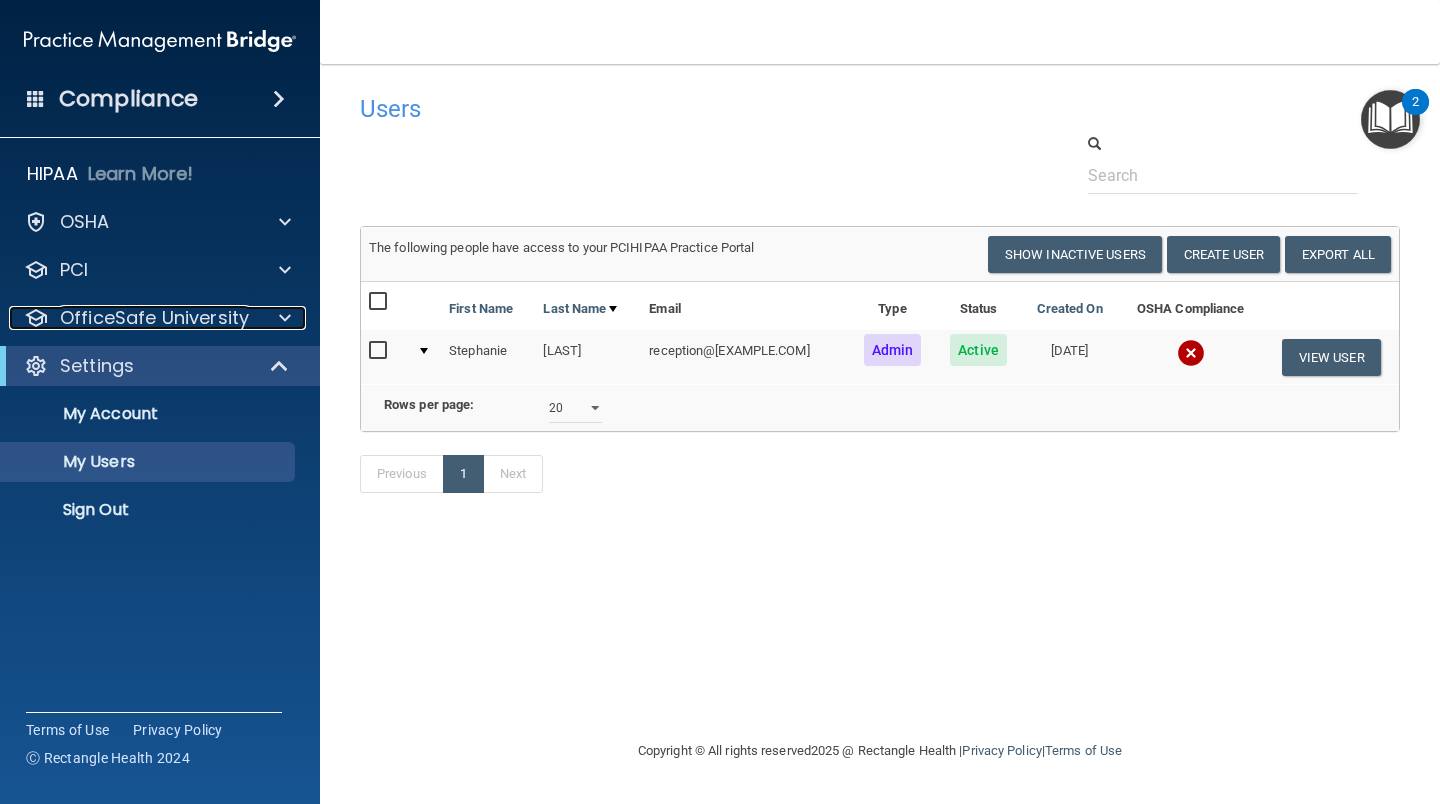 click on "OfficeSafe University" at bounding box center [154, 318] 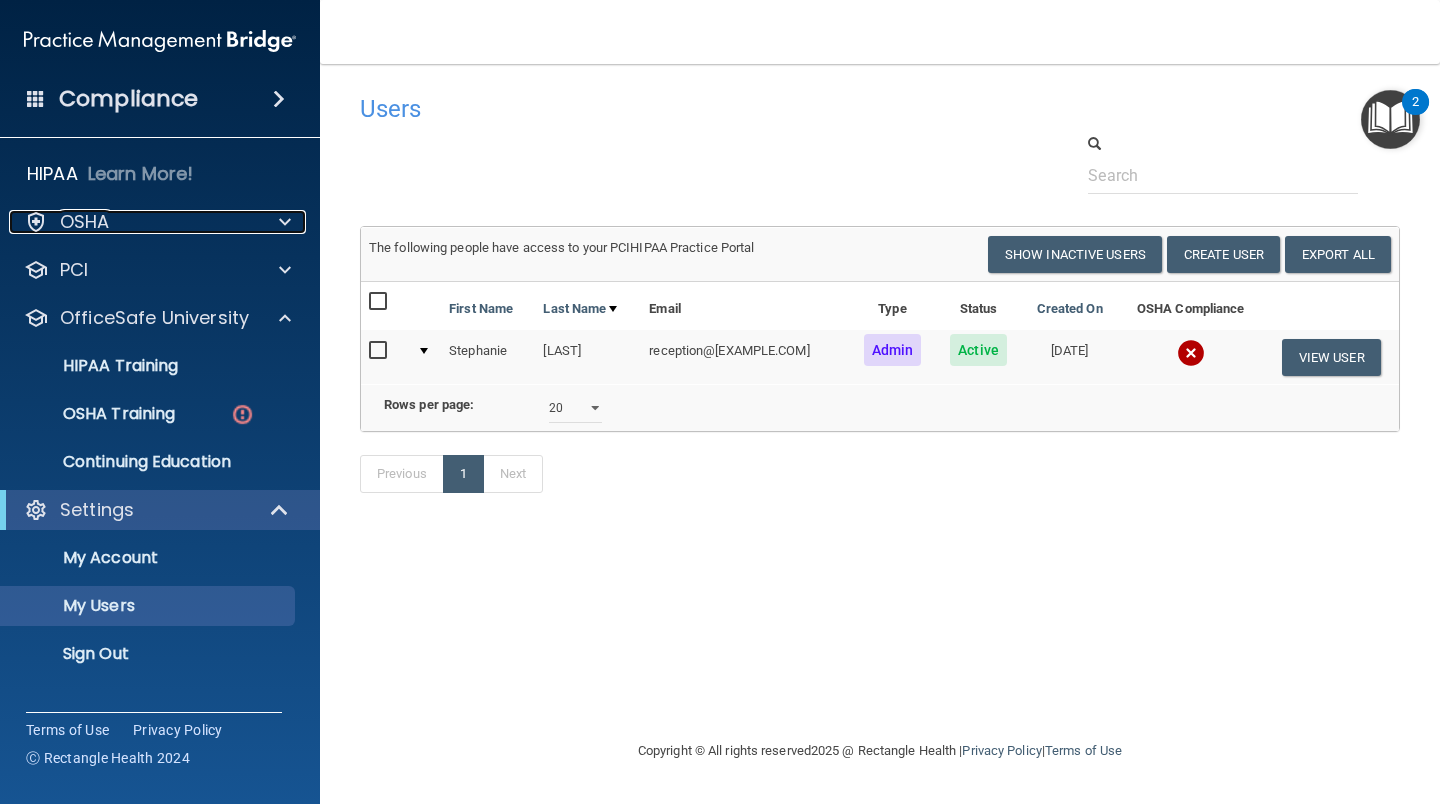 click on "OSHA" at bounding box center [85, 222] 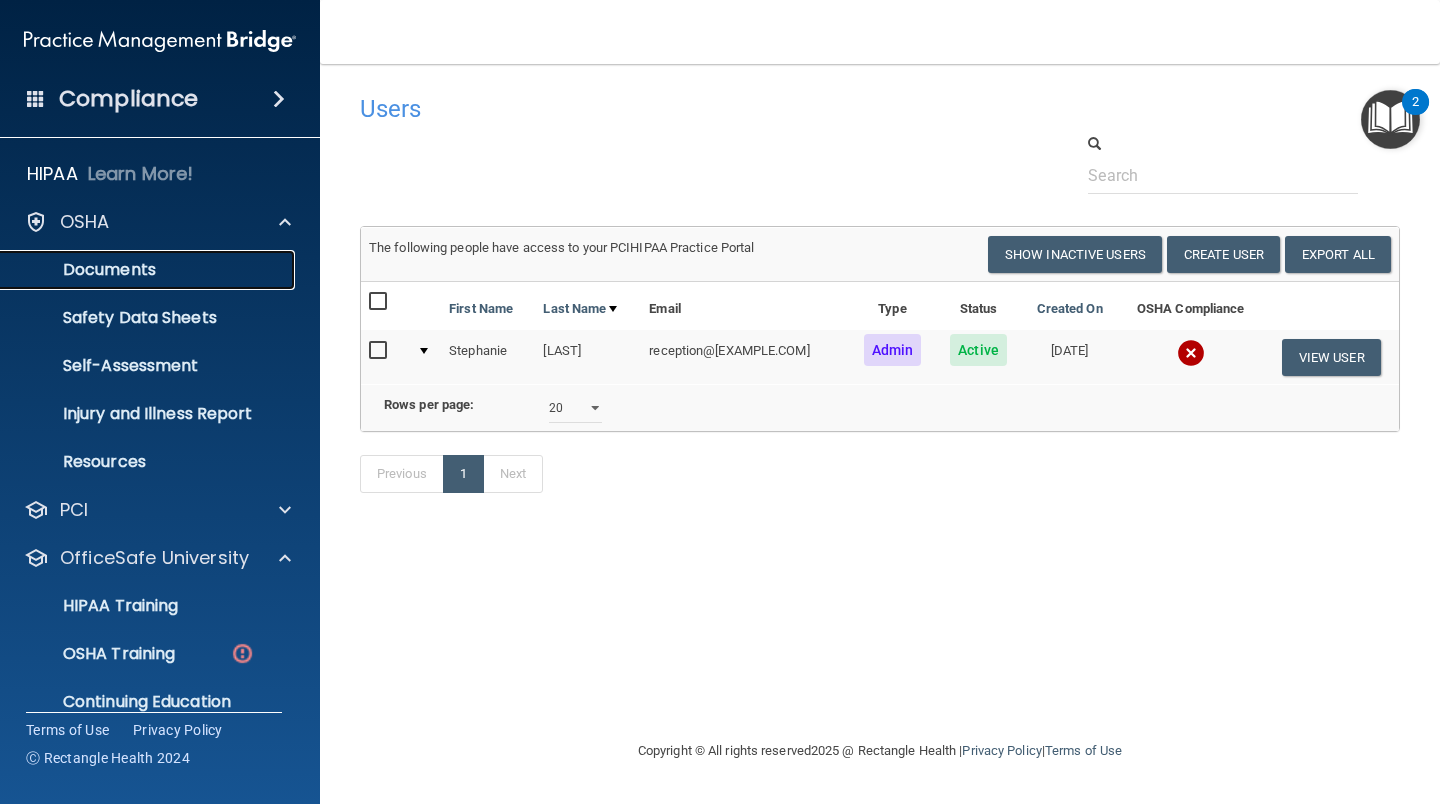 click on "Documents" at bounding box center (149, 270) 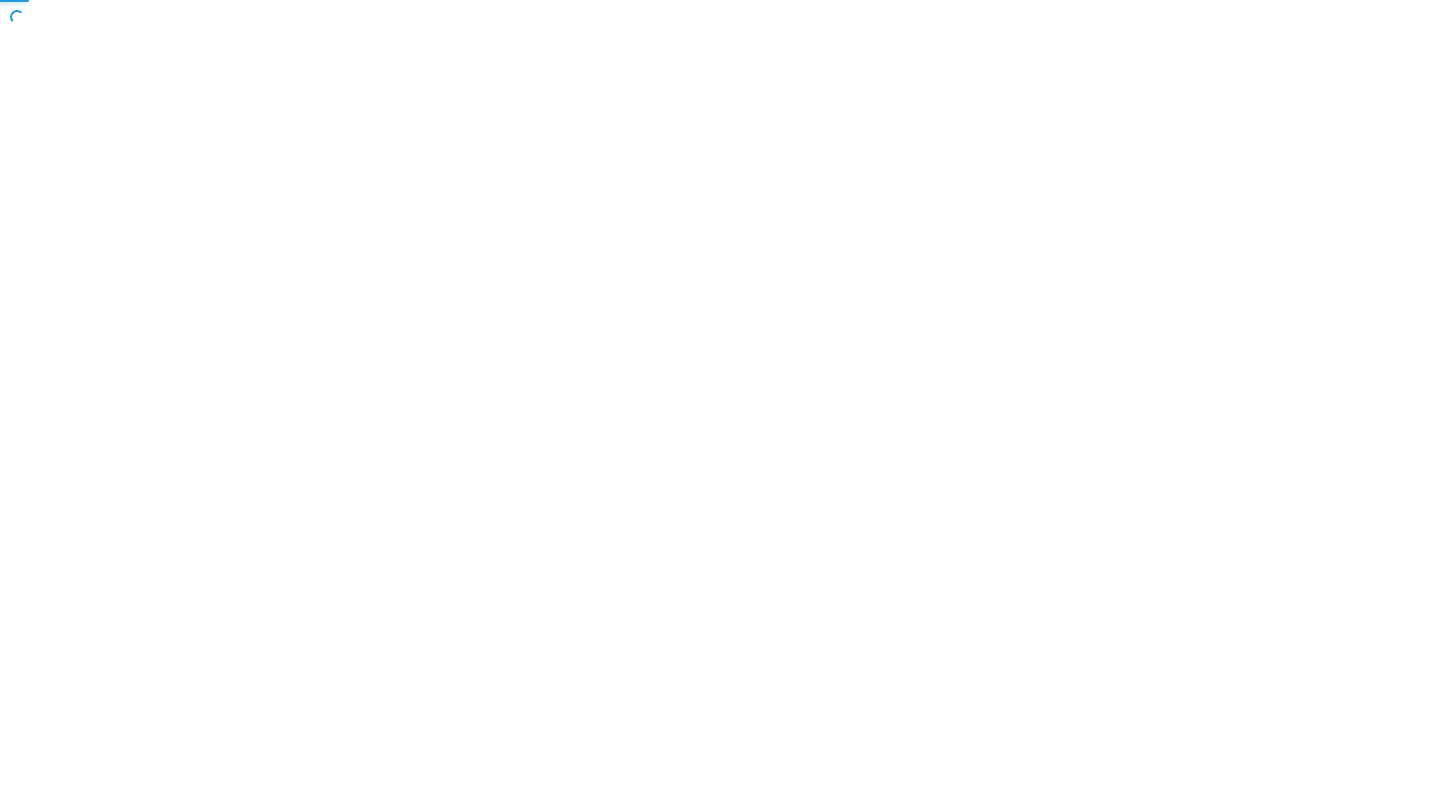 scroll, scrollTop: 0, scrollLeft: 0, axis: both 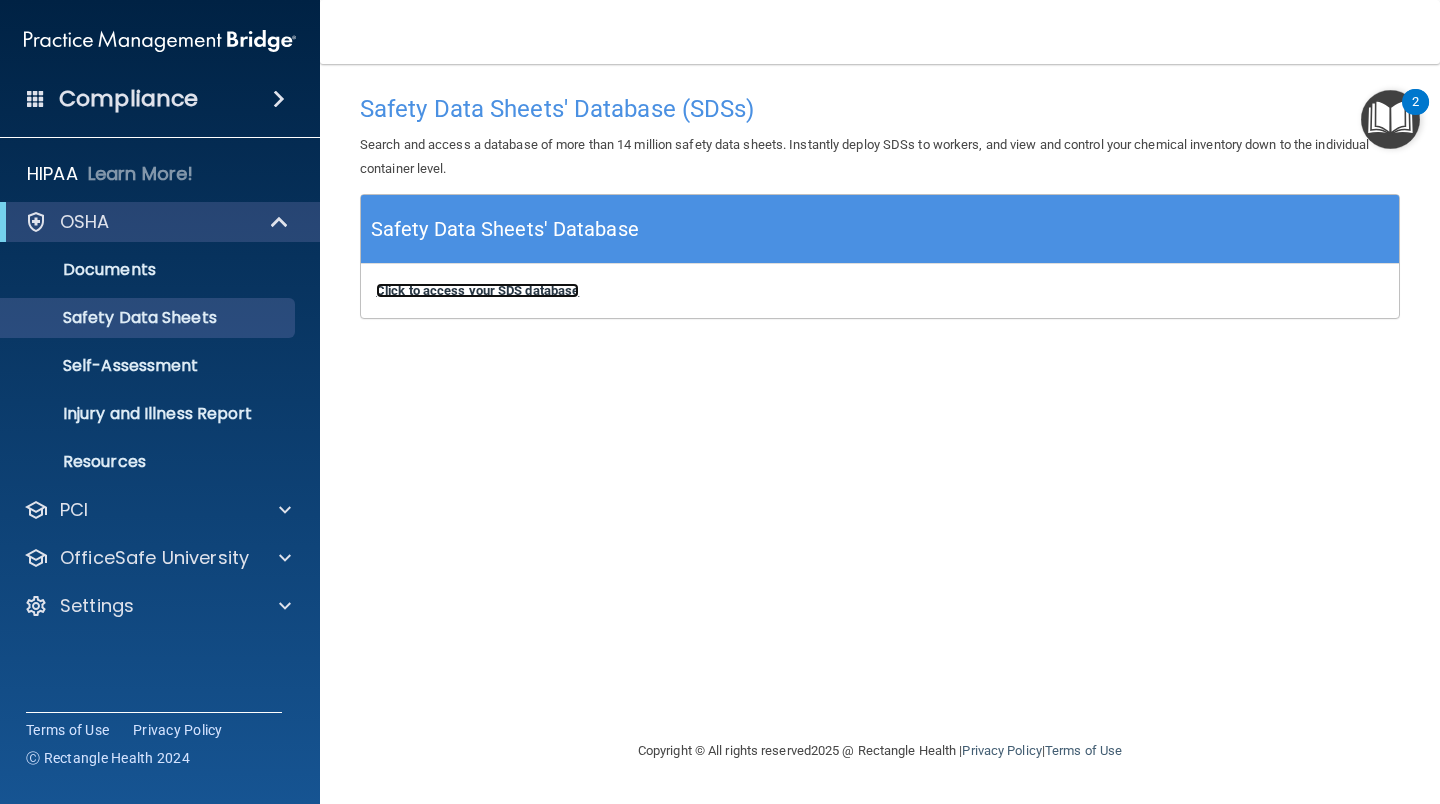 click on "Click to access your SDS database" at bounding box center (477, 290) 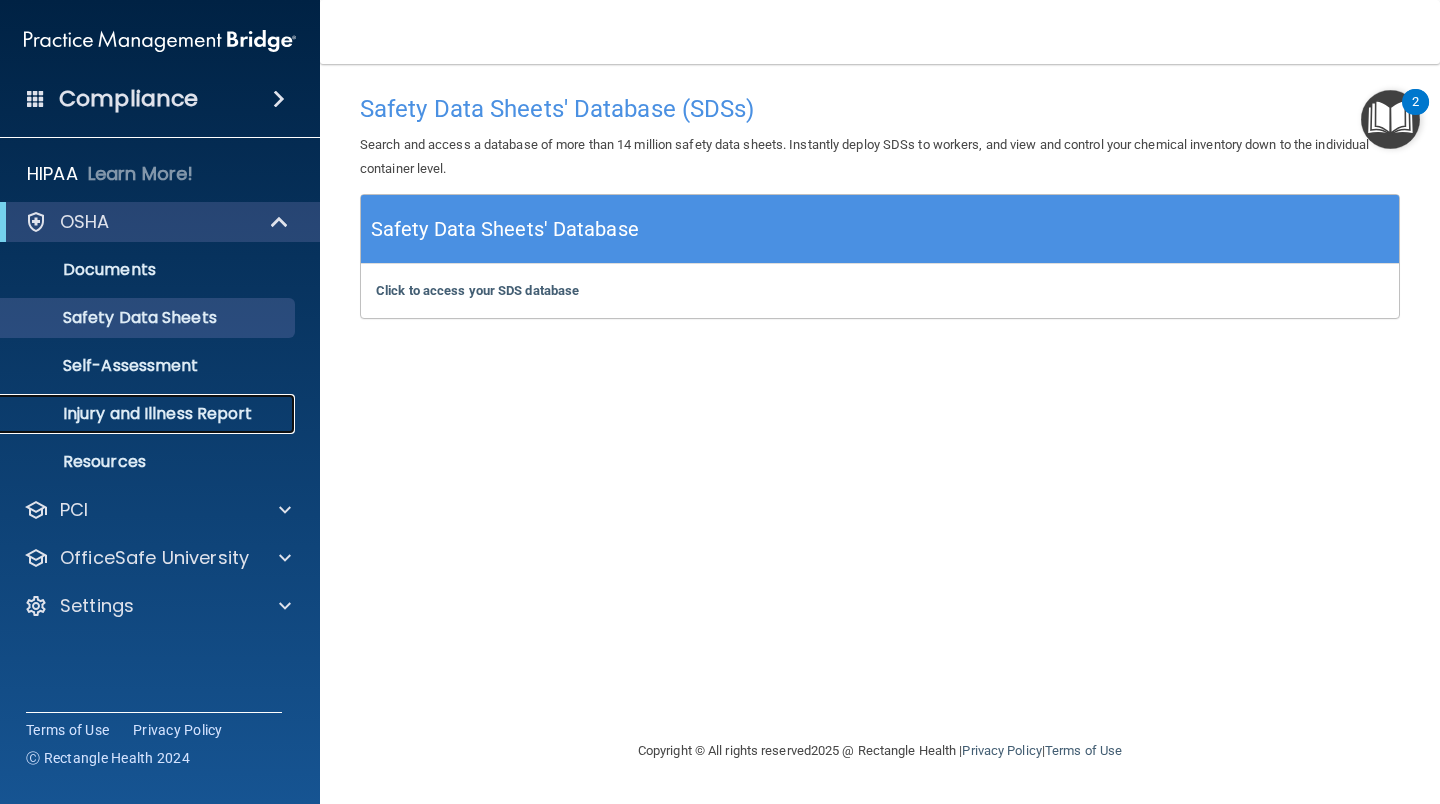 click on "Injury and Illness Report" at bounding box center [149, 414] 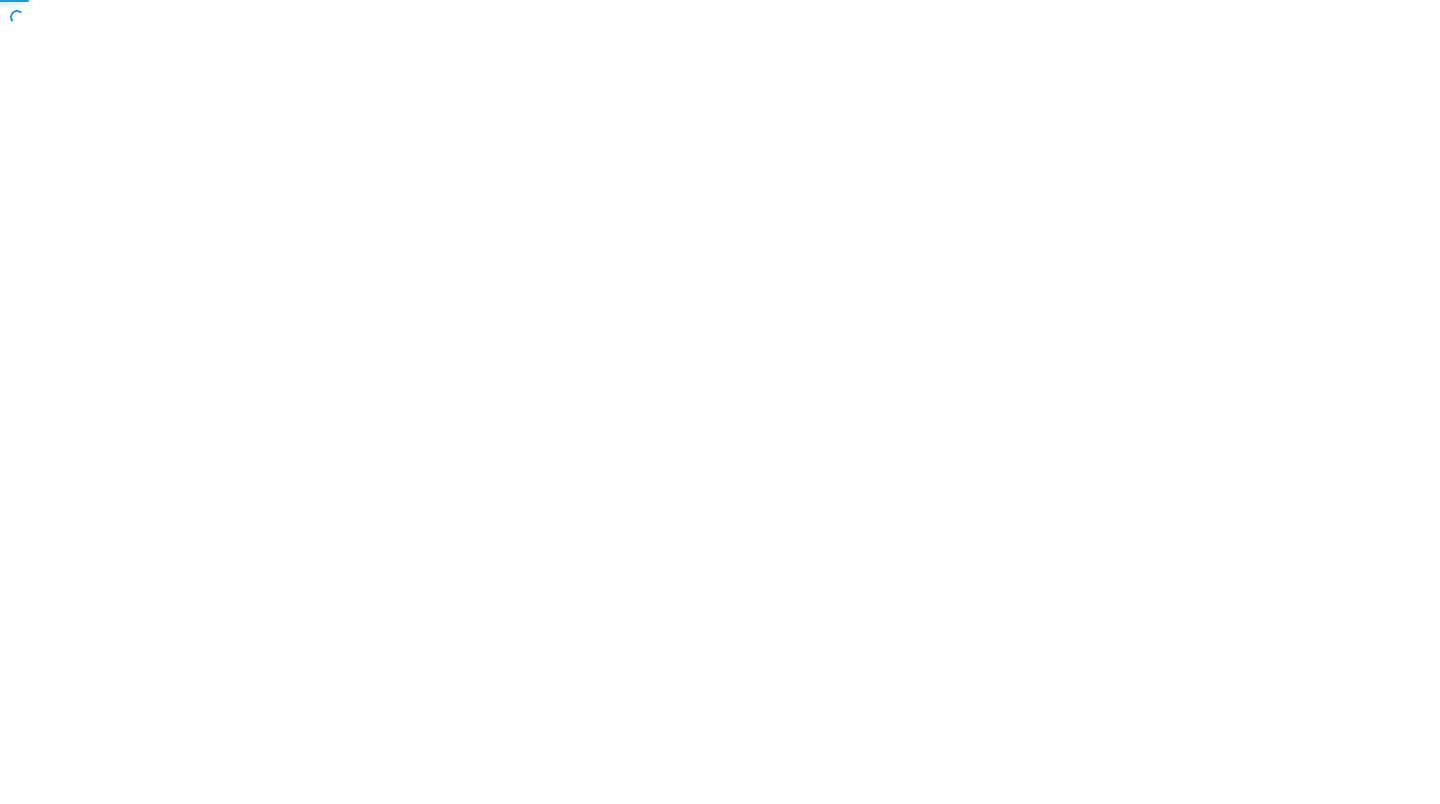 scroll, scrollTop: 0, scrollLeft: 0, axis: both 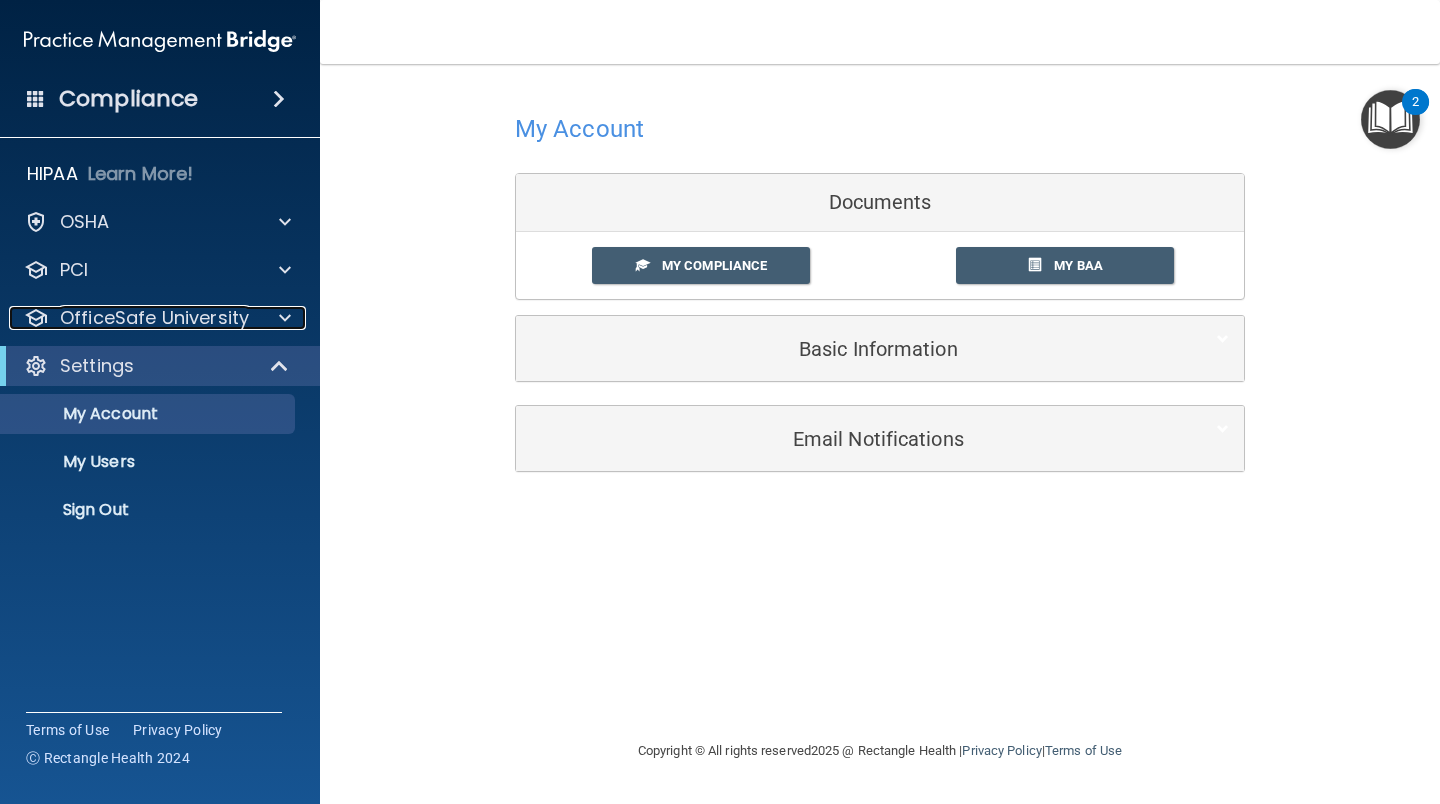 click at bounding box center [282, 318] 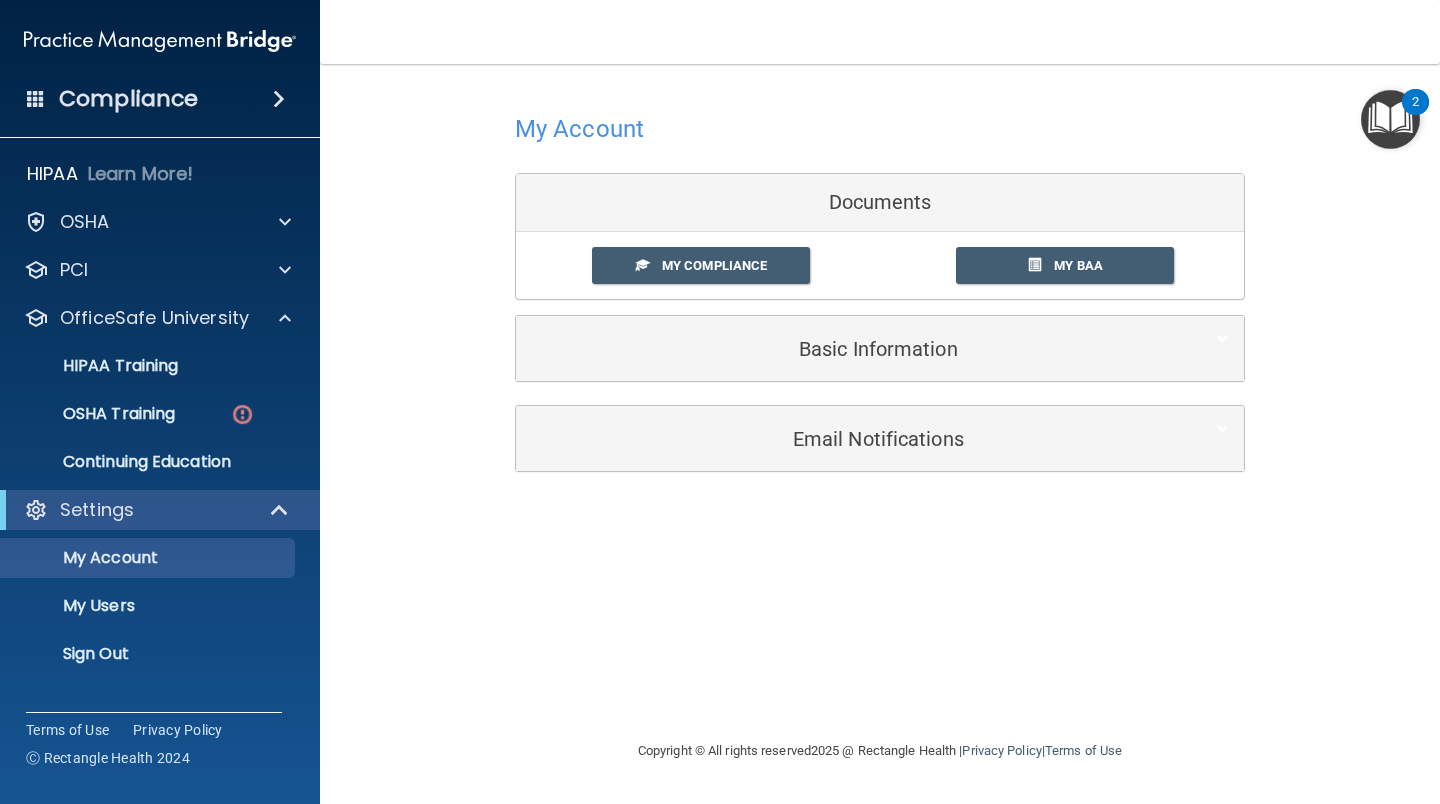 drag, startPoint x: 377, startPoint y: 1, endPoint x: 424, endPoint y: 243, distance: 246.5218 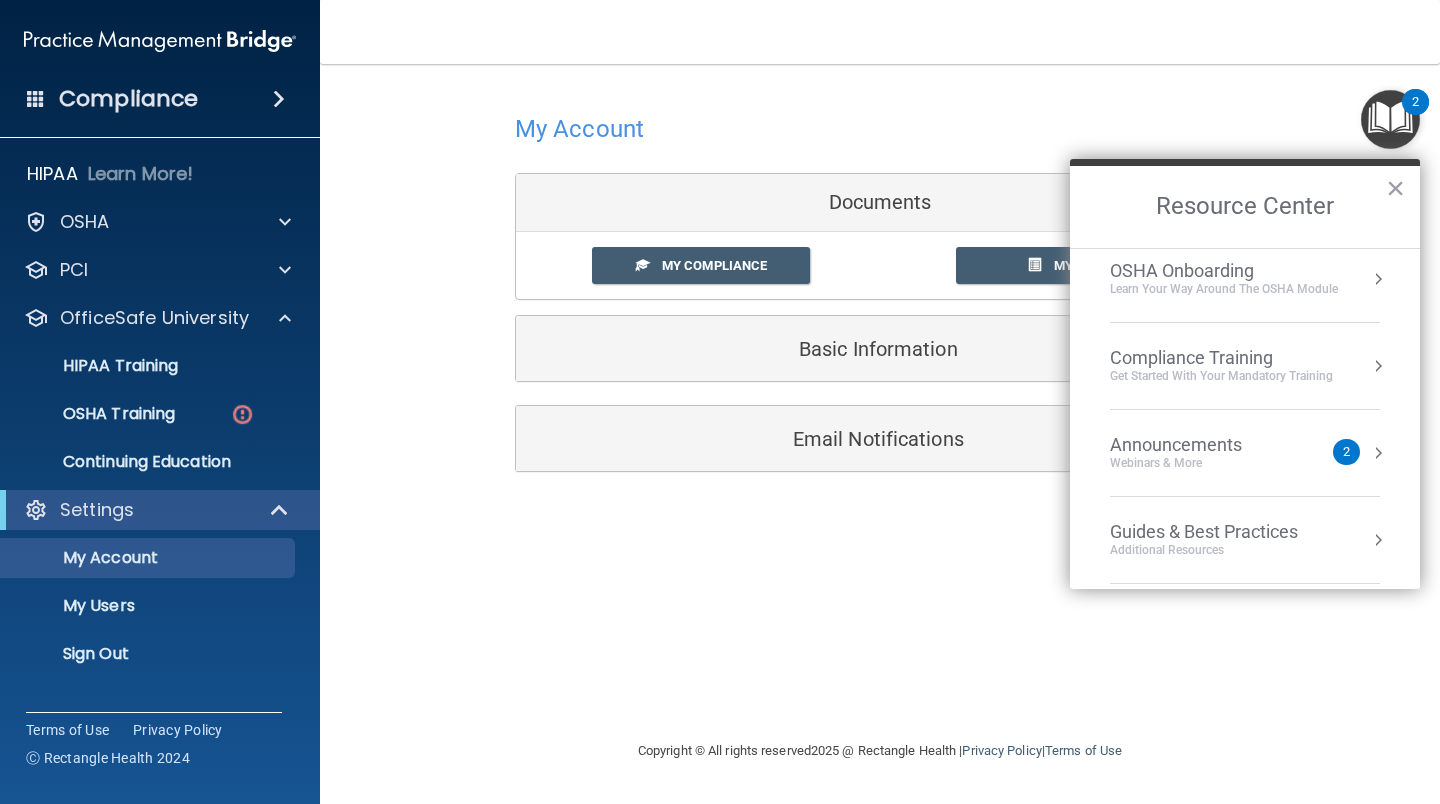 scroll, scrollTop: 199, scrollLeft: 0, axis: vertical 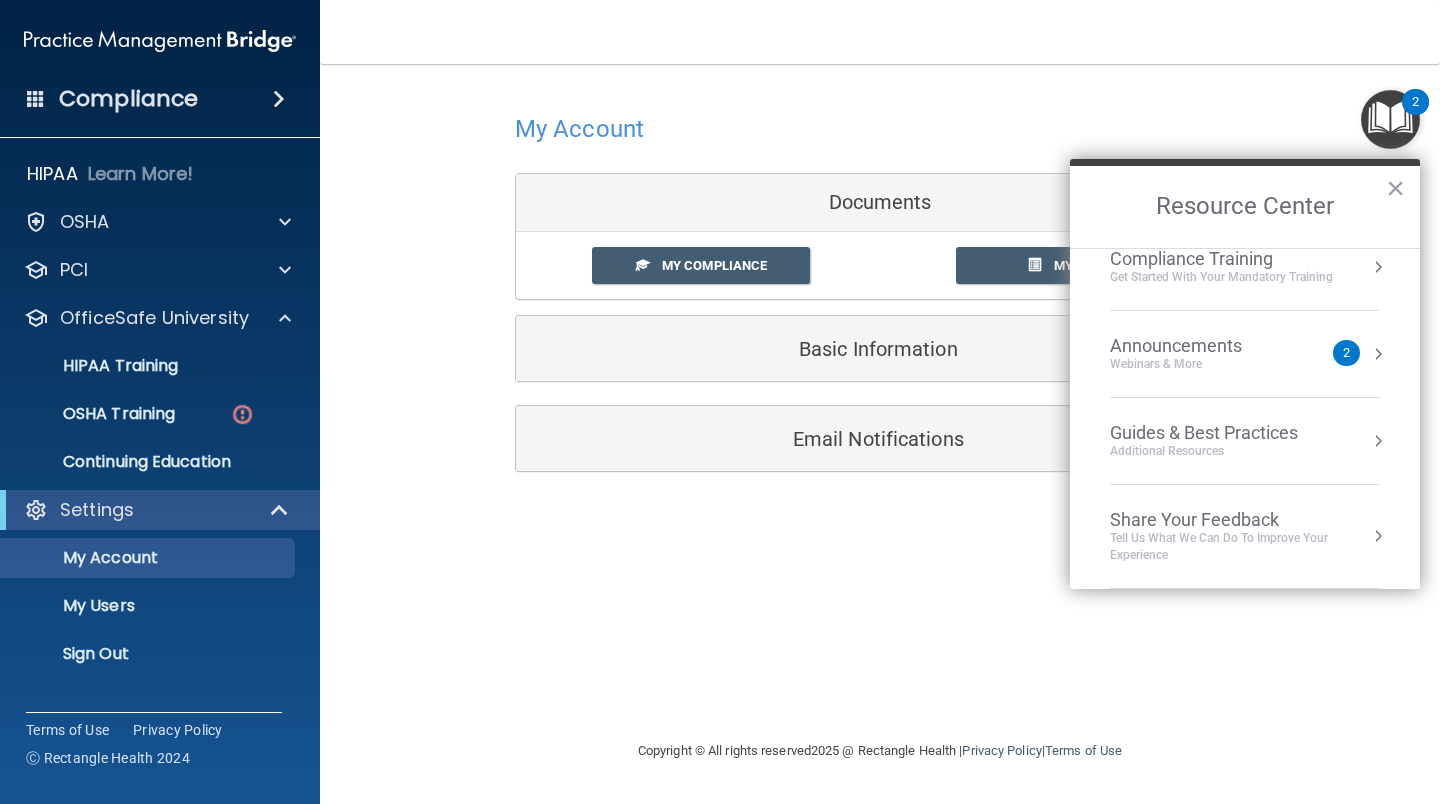 click on "Announcements" at bounding box center (1196, 346) 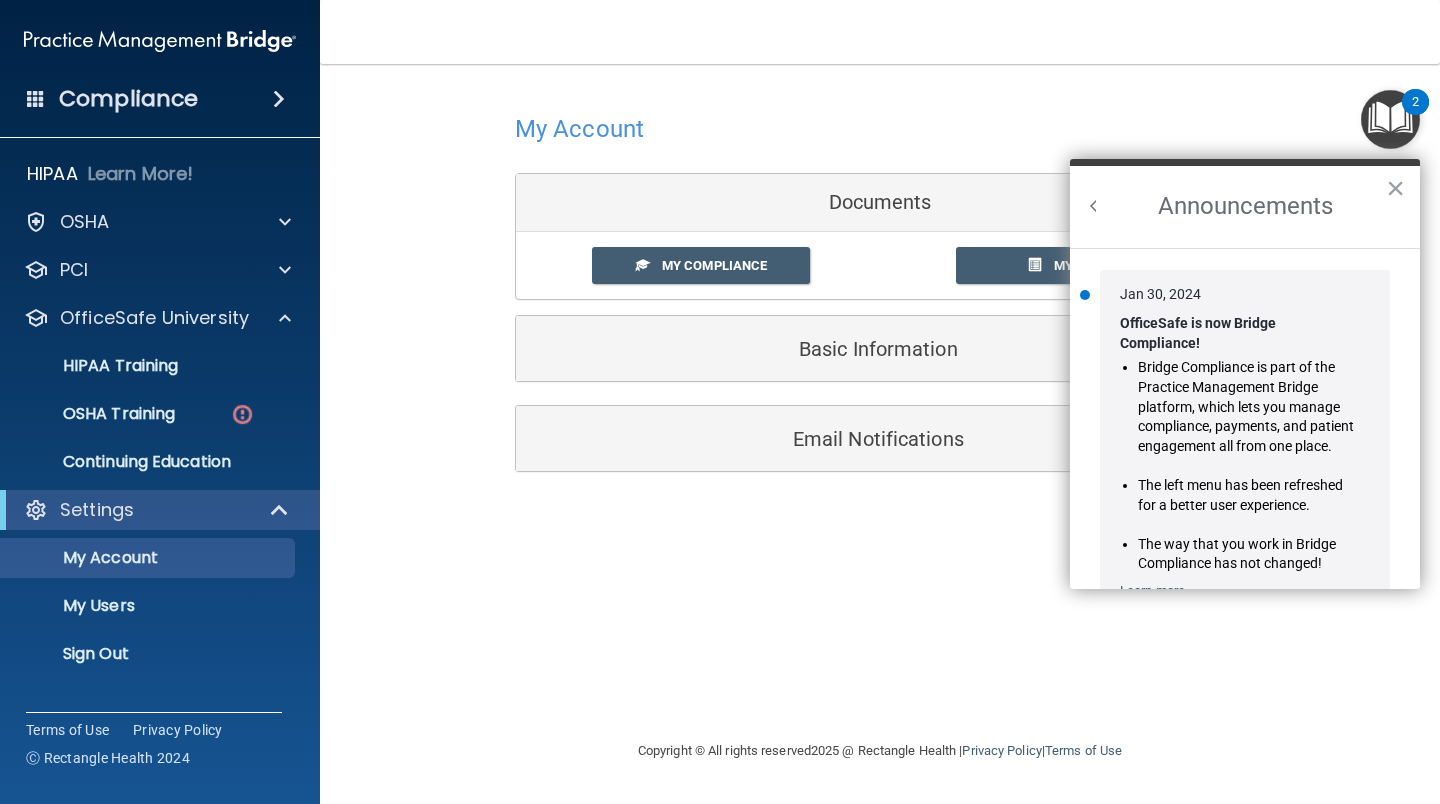 scroll, scrollTop: 0, scrollLeft: 0, axis: both 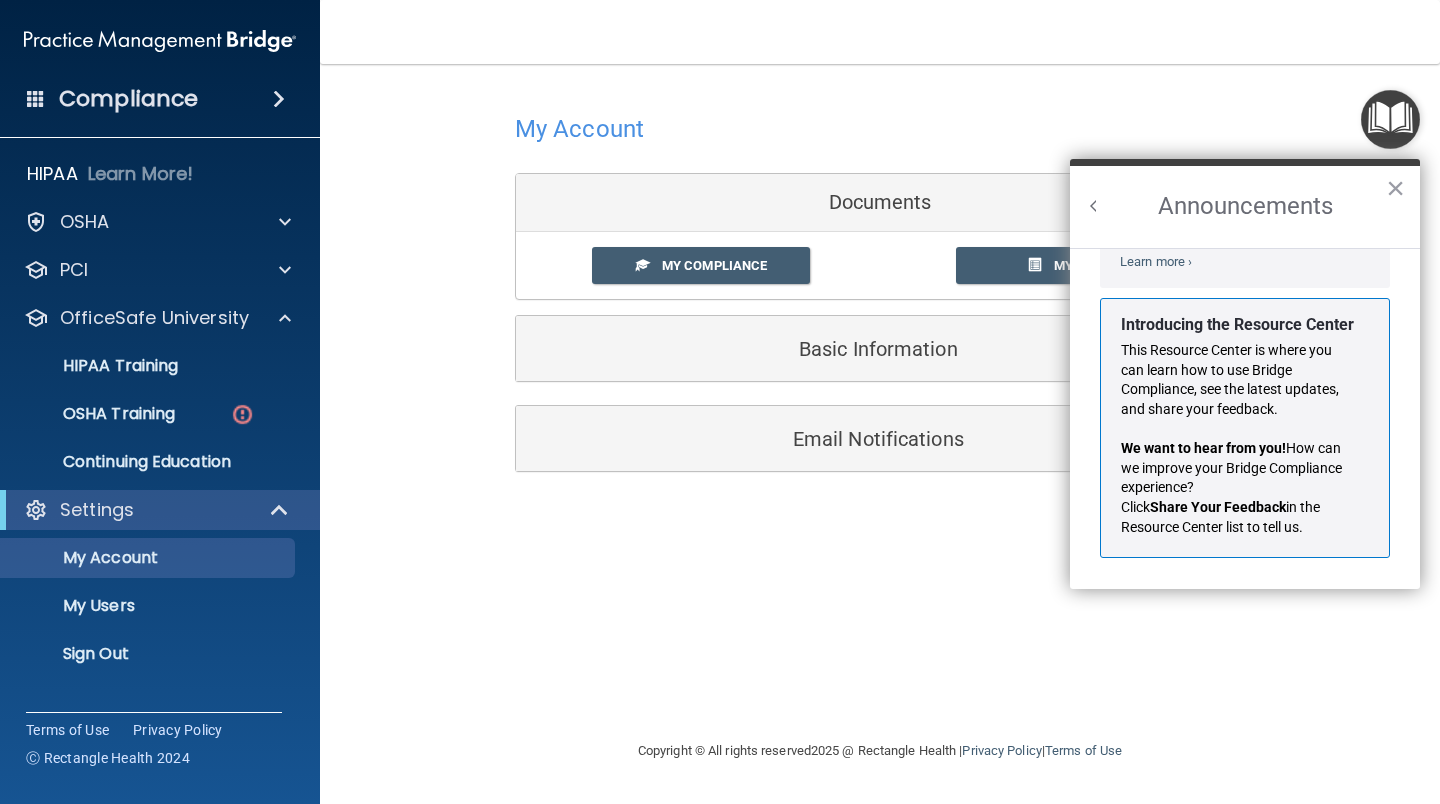 click at bounding box center (1094, 206) 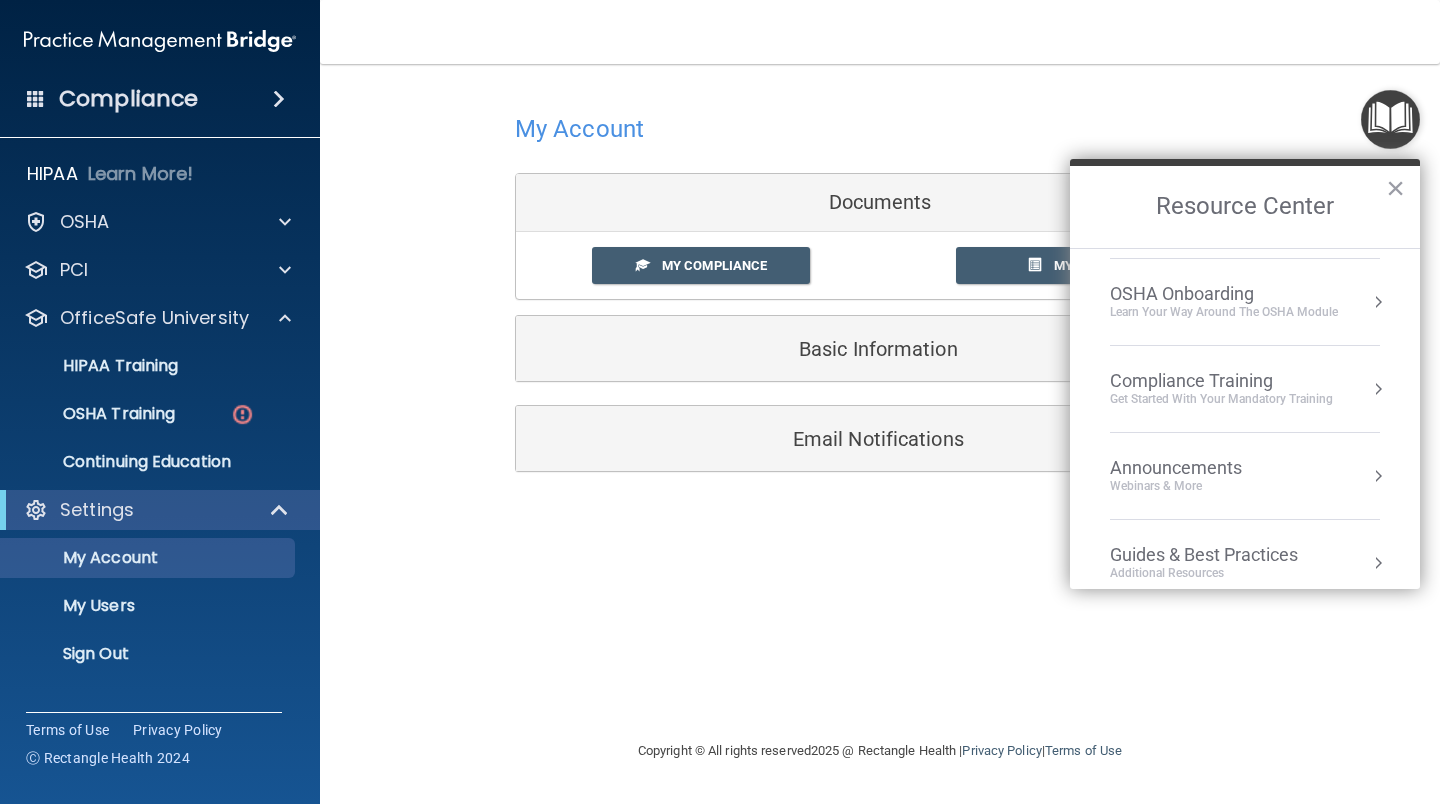 scroll, scrollTop: 0, scrollLeft: 0, axis: both 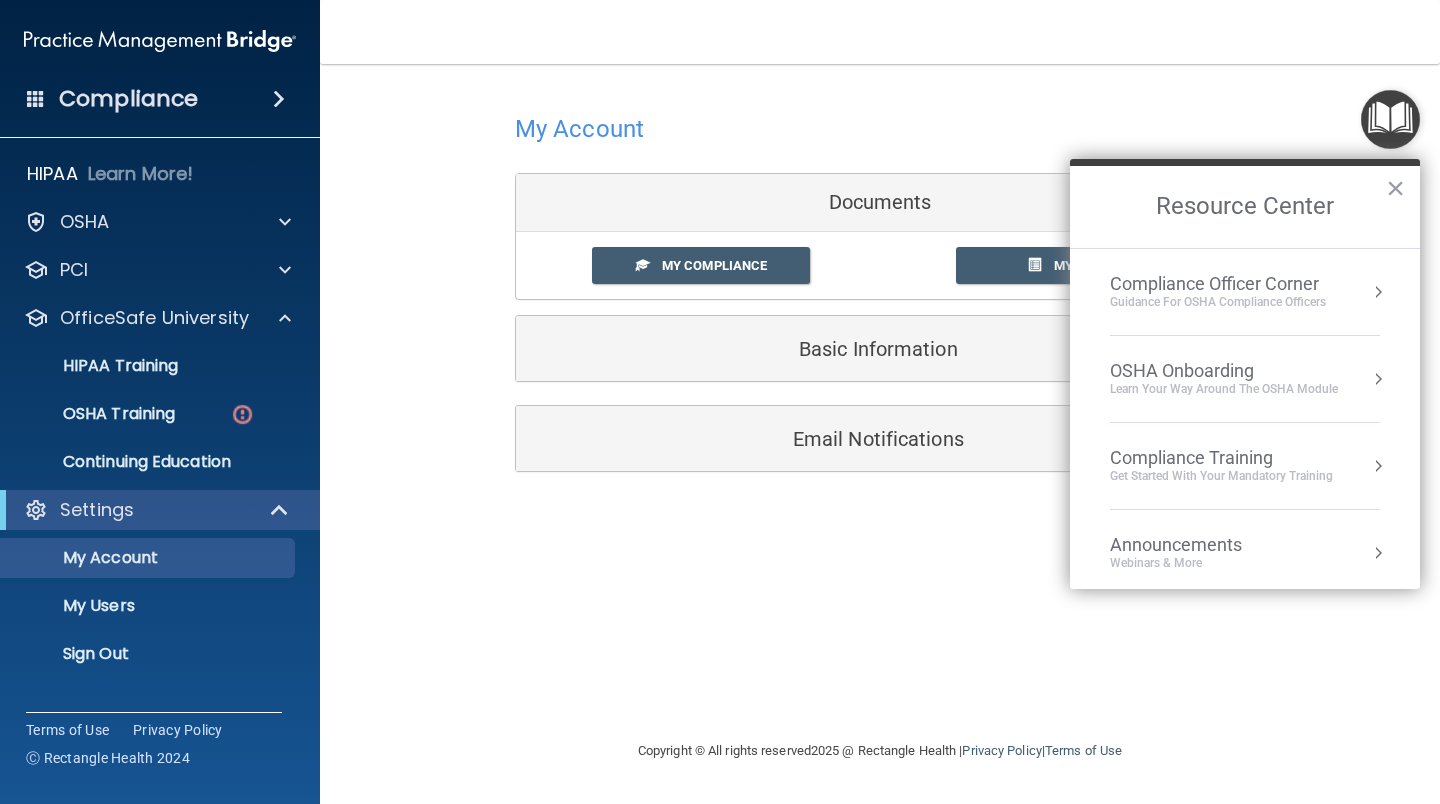 click on "×" at bounding box center [1395, 188] 